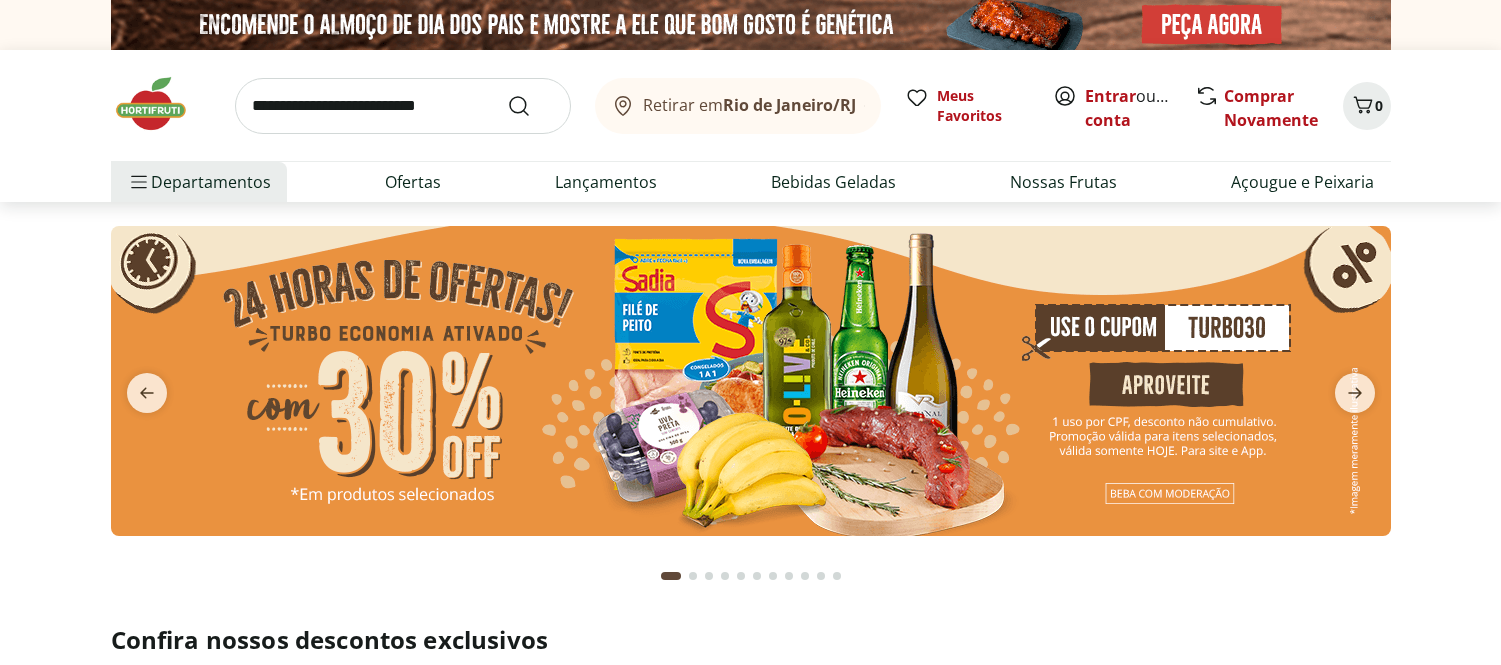 scroll, scrollTop: 425, scrollLeft: 0, axis: vertical 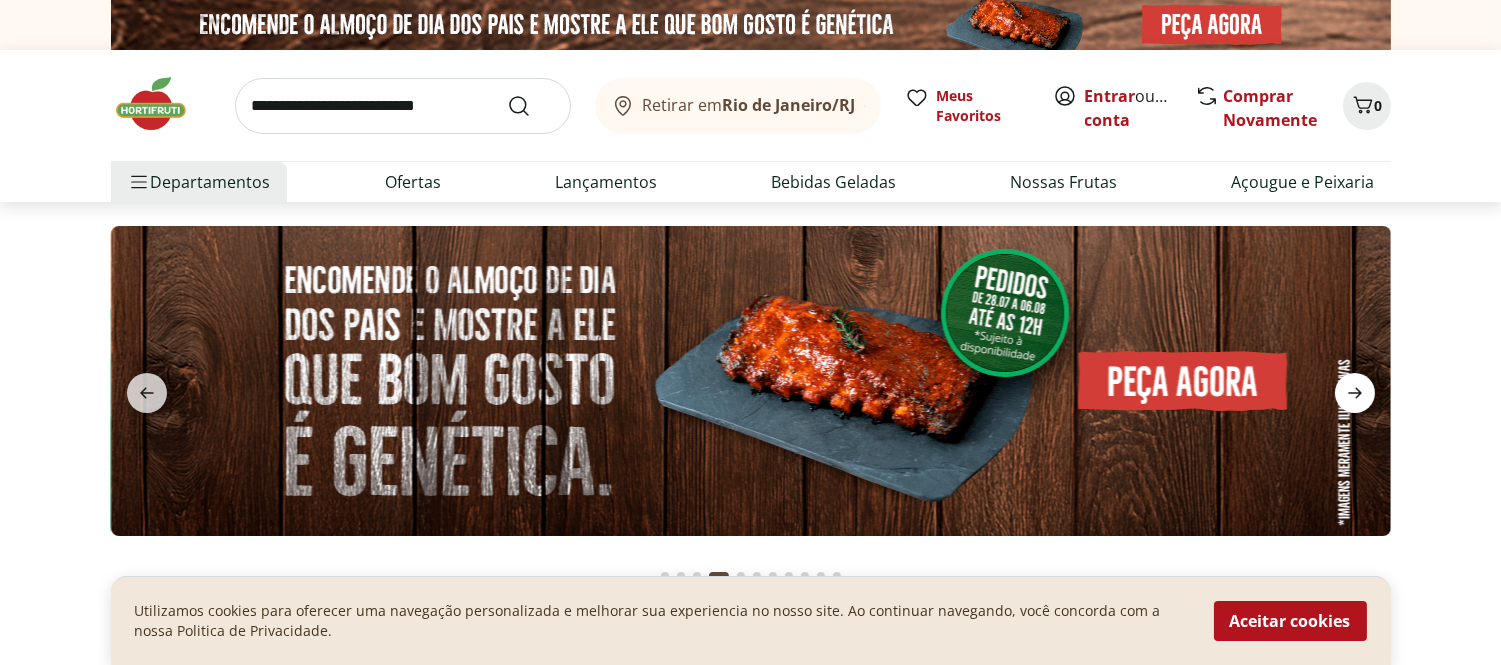 click 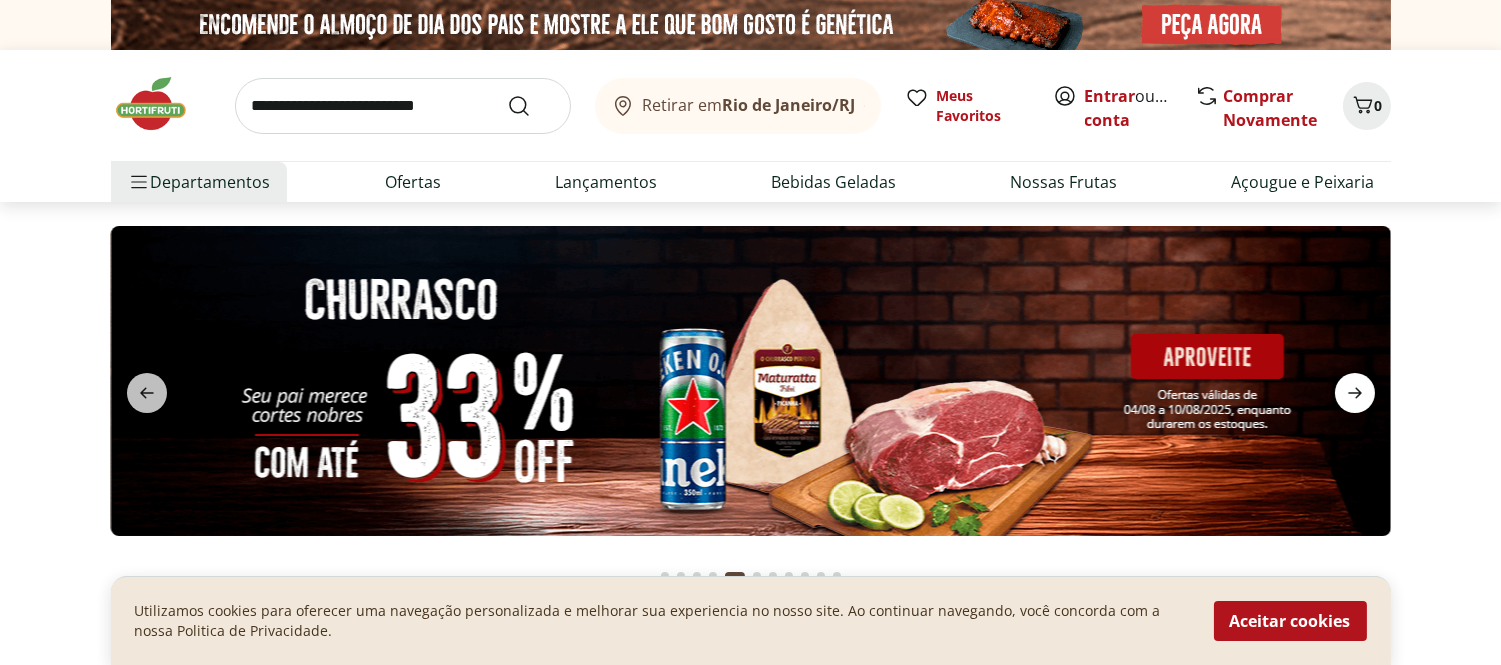 click 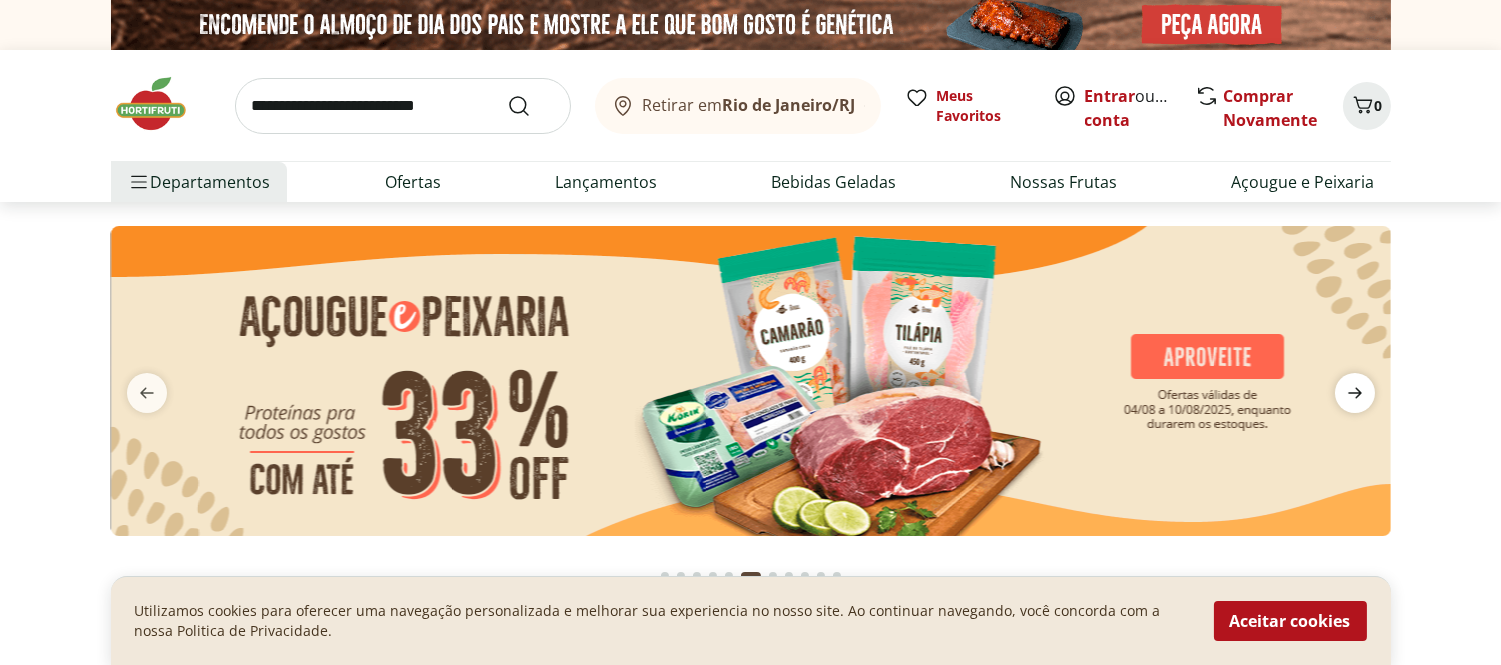 click 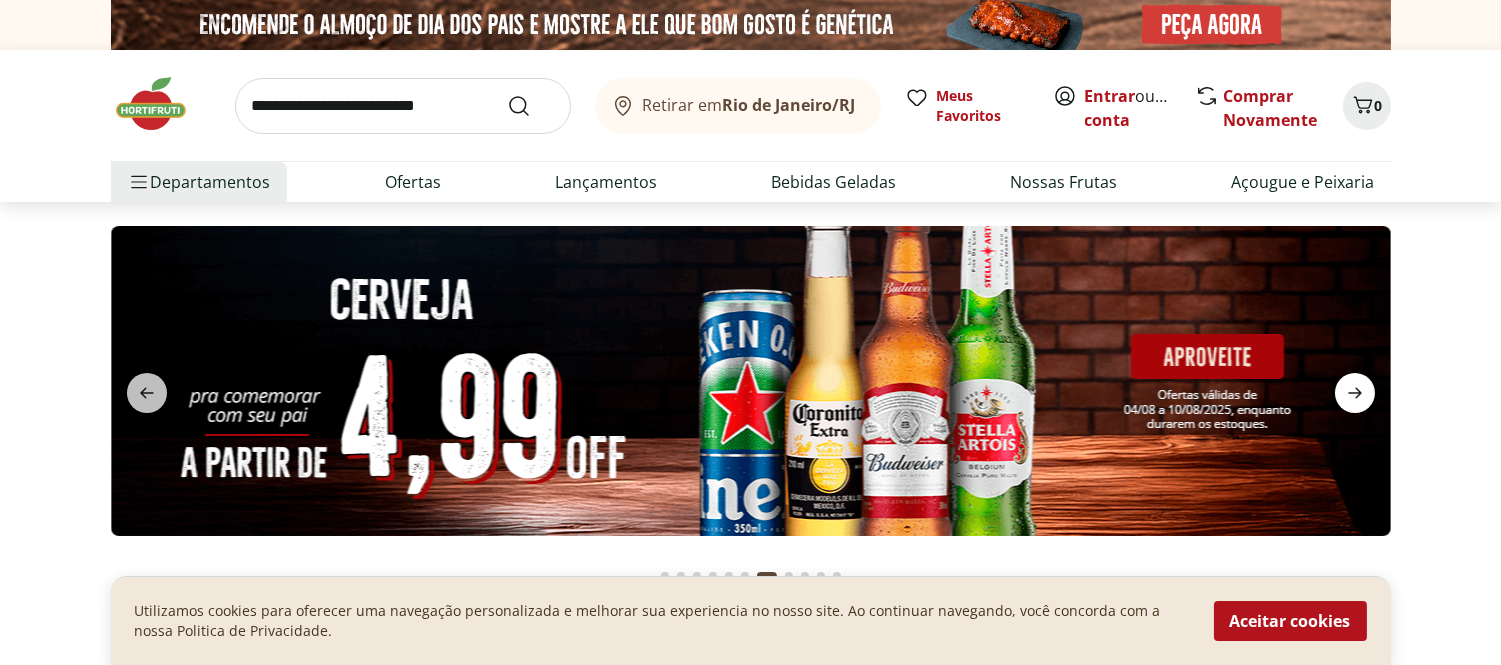 click 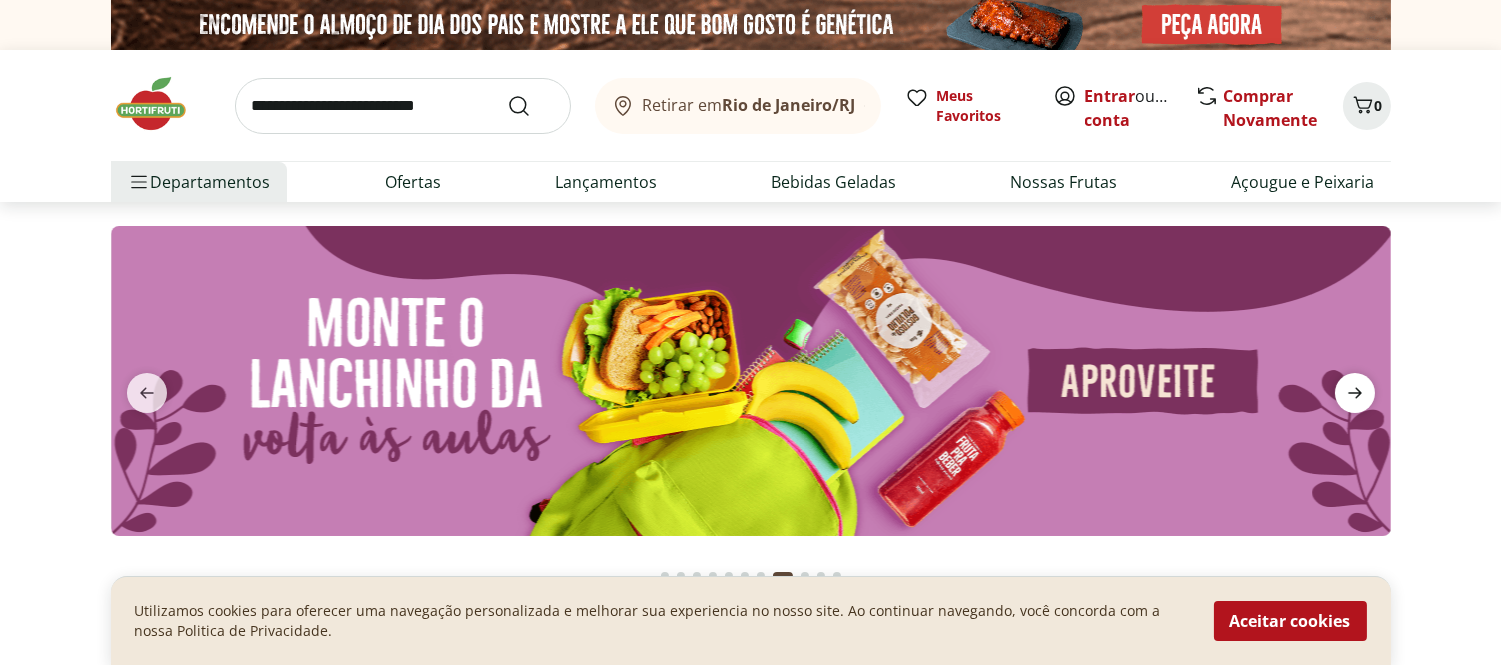 click 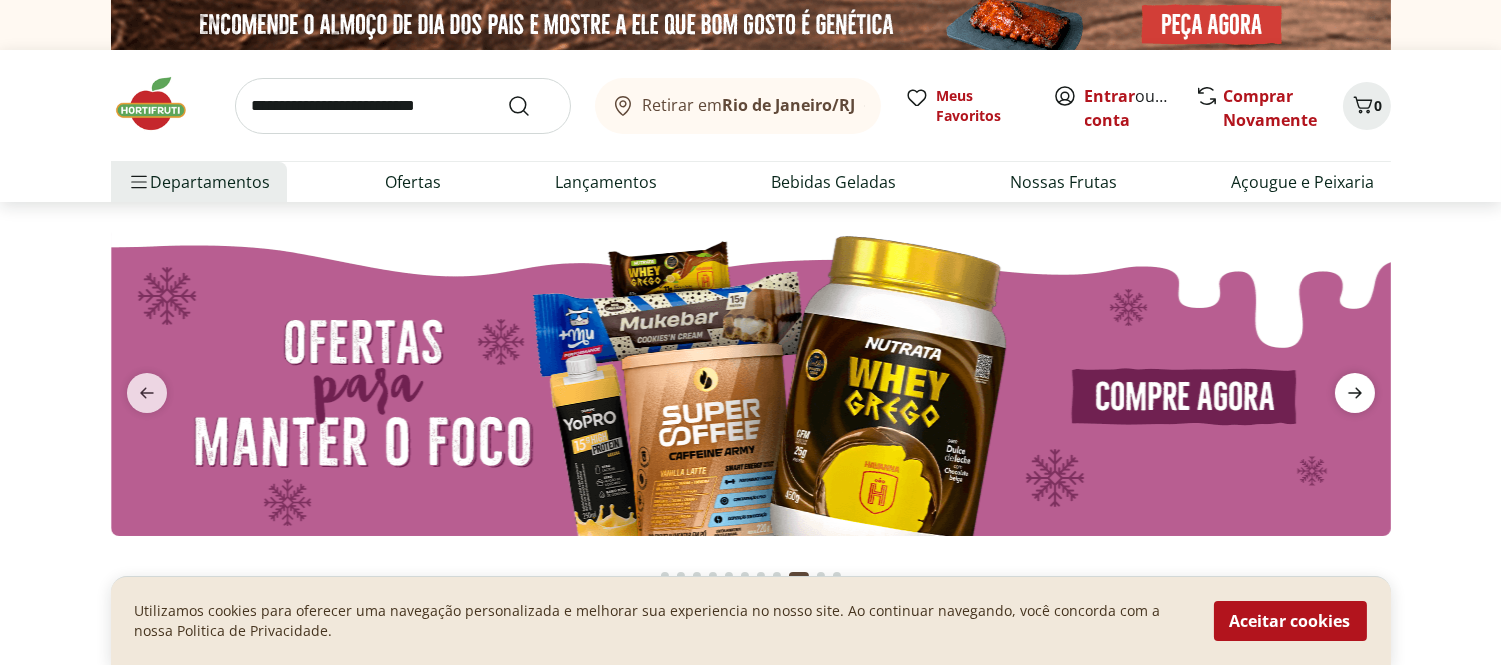 click 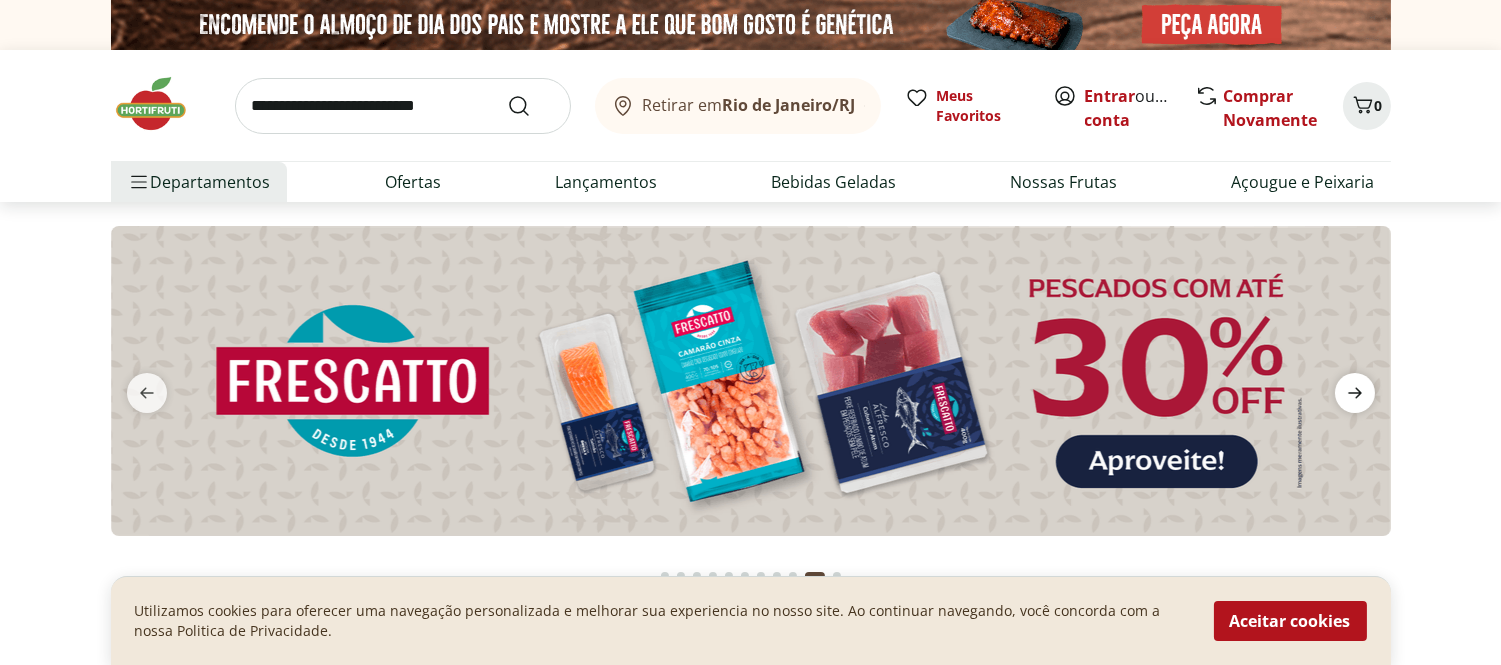 click 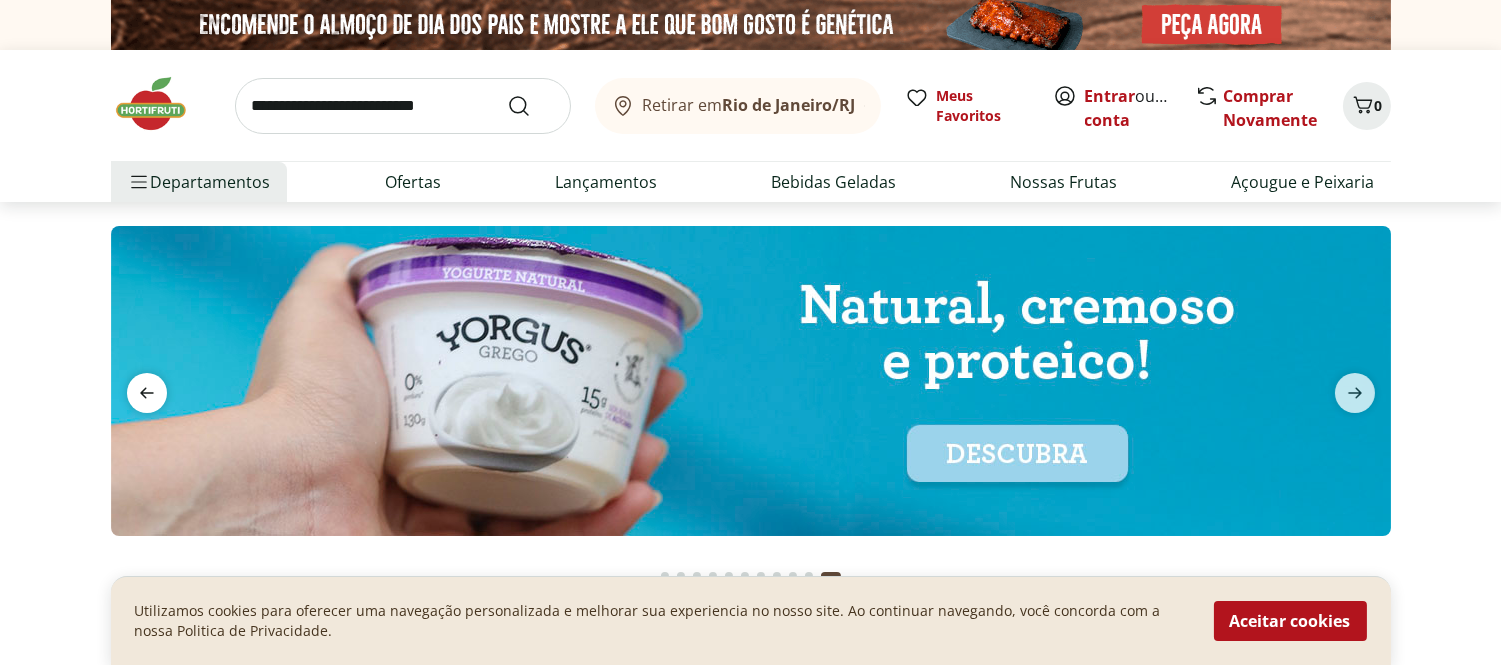 click at bounding box center [147, 393] 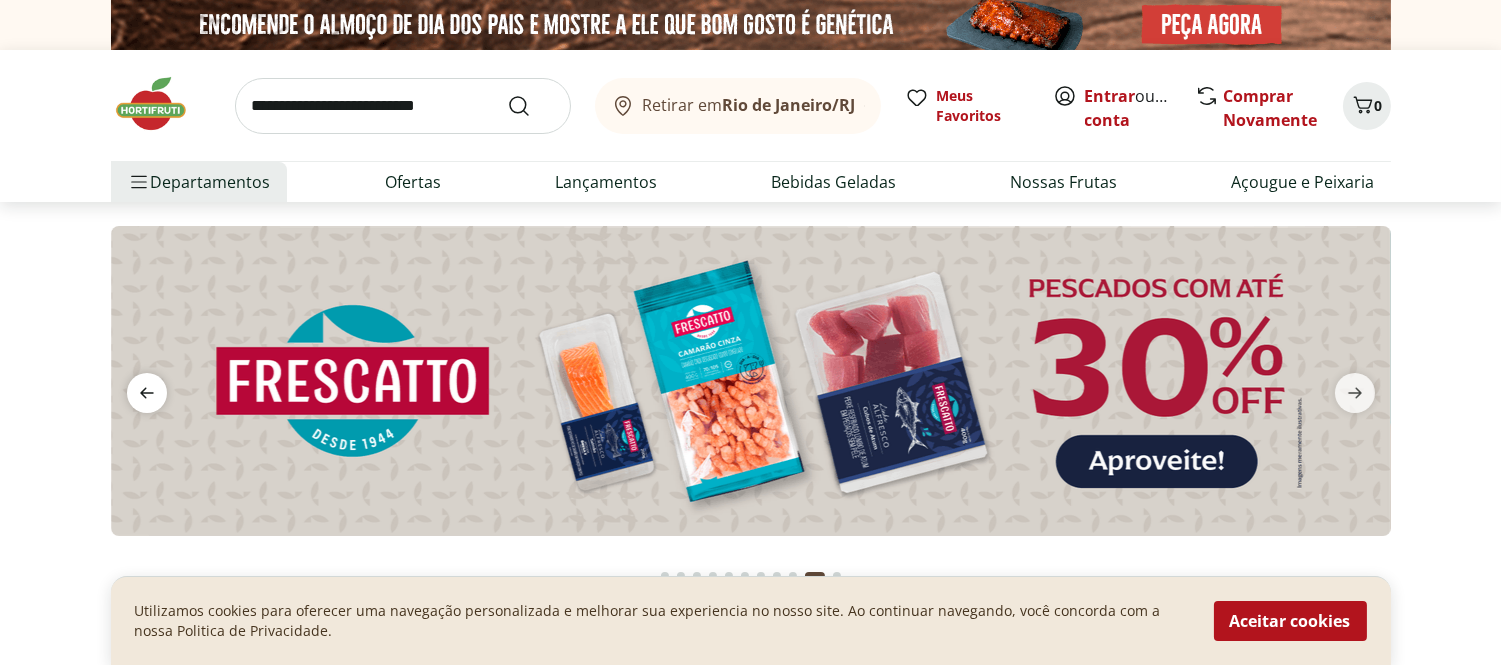 click at bounding box center (147, 393) 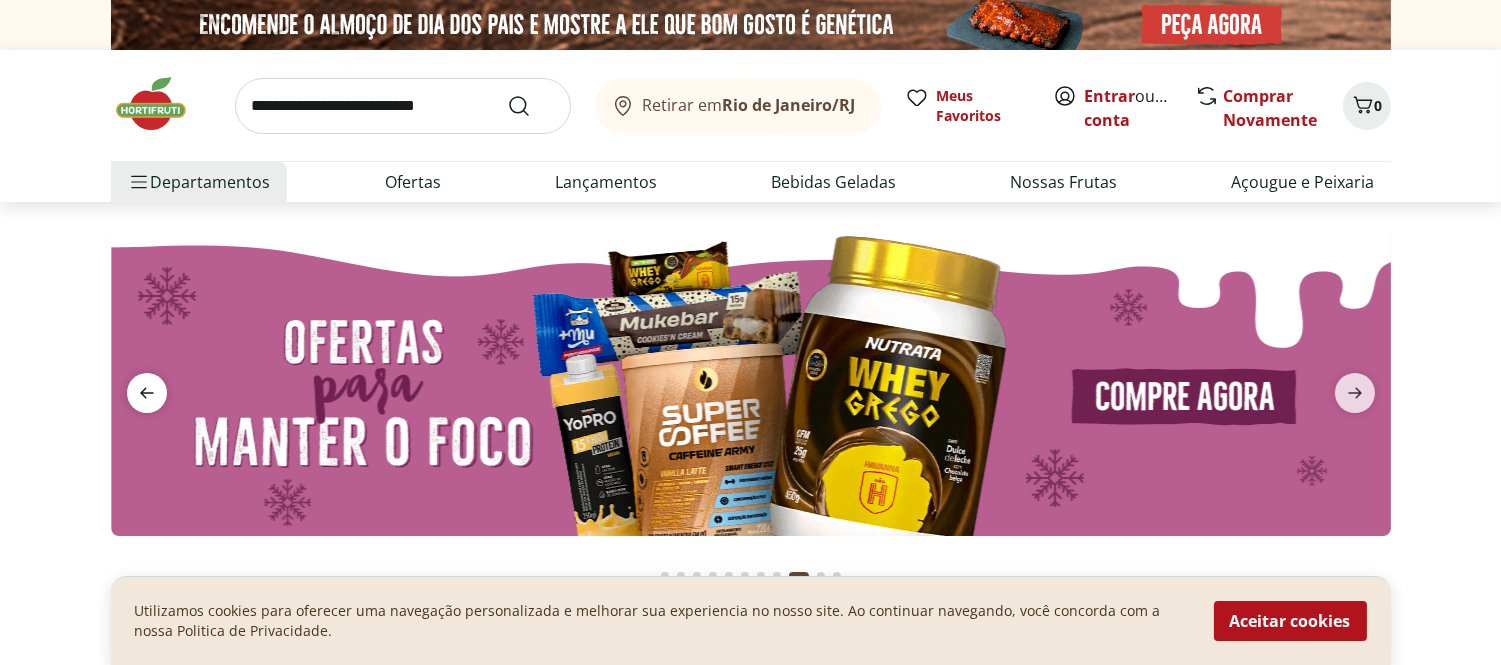 click at bounding box center (147, 393) 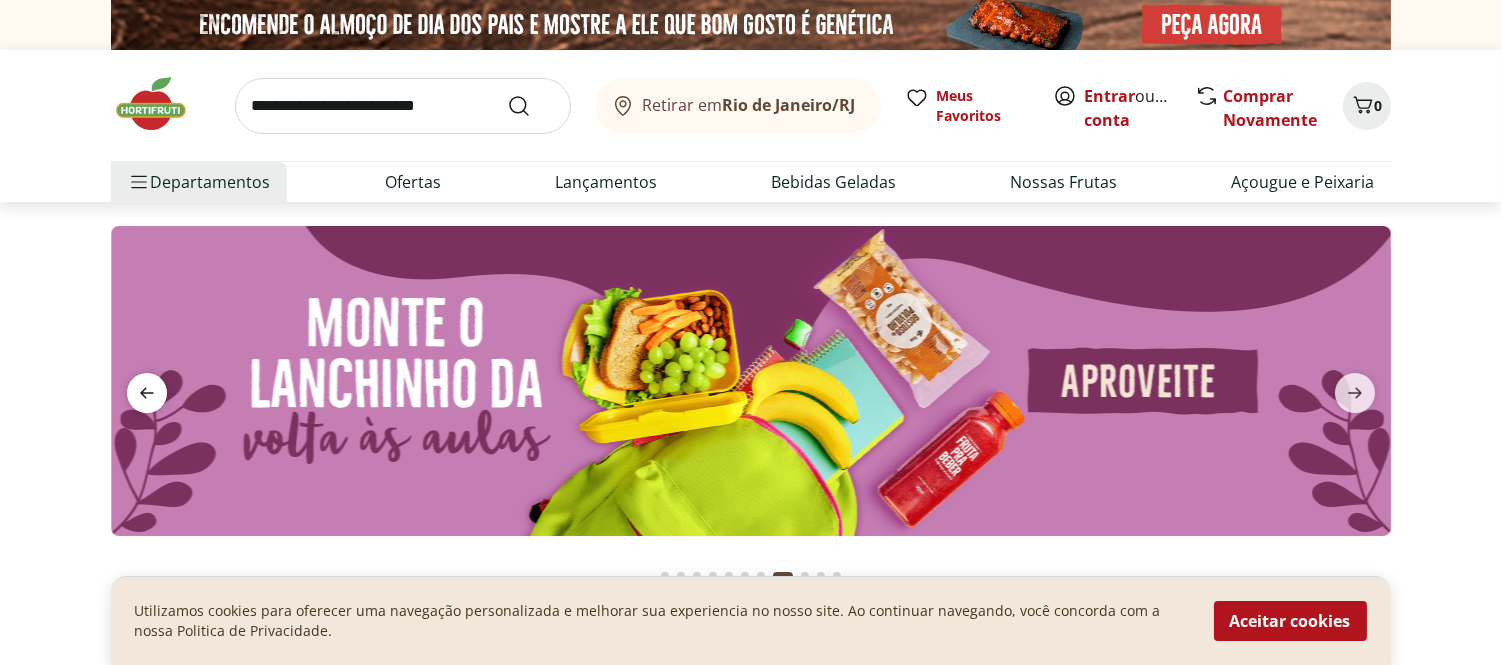 click at bounding box center [147, 393] 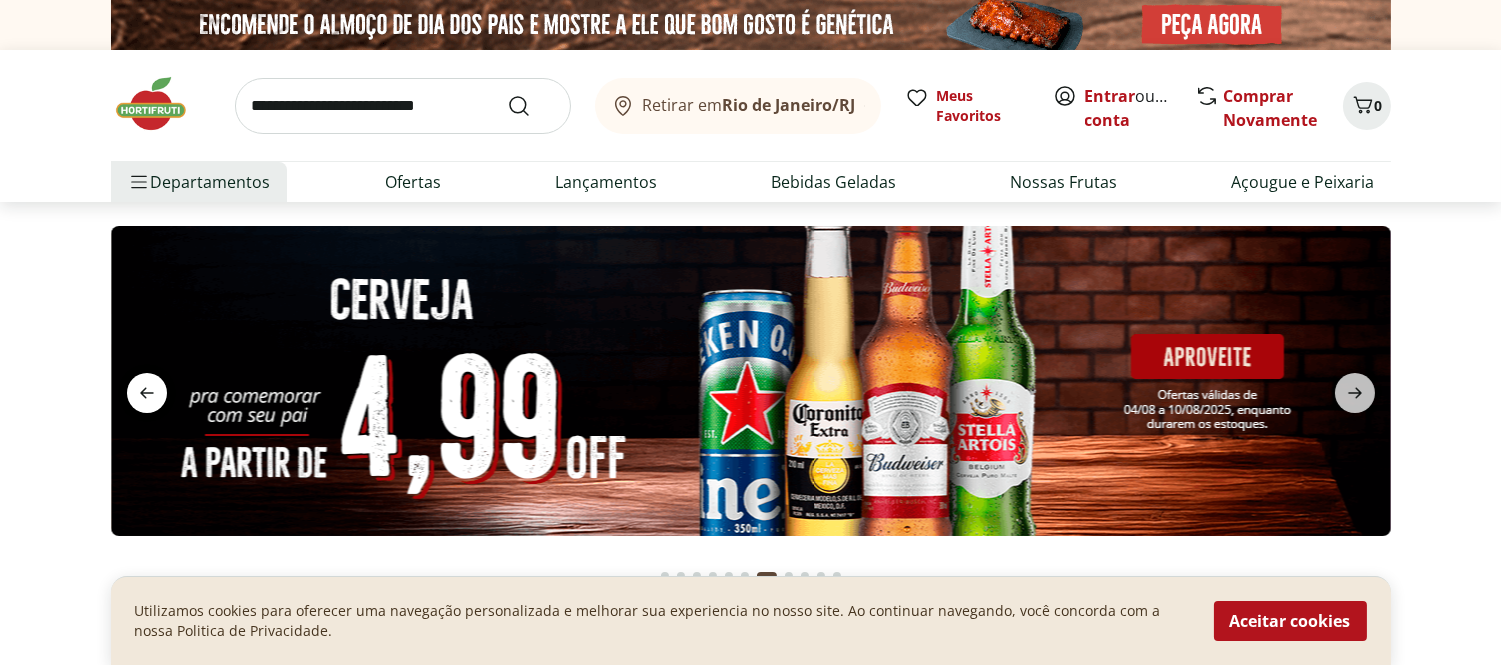 click at bounding box center [147, 393] 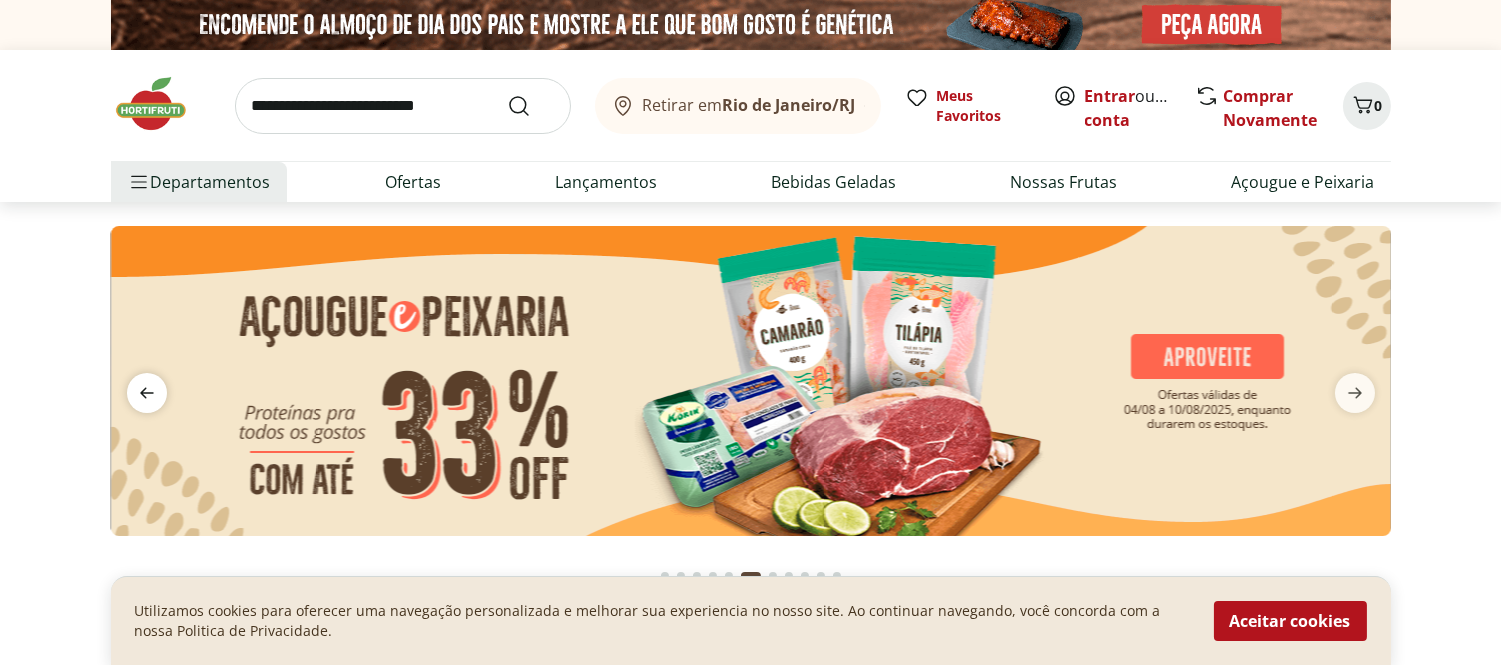 click at bounding box center [147, 393] 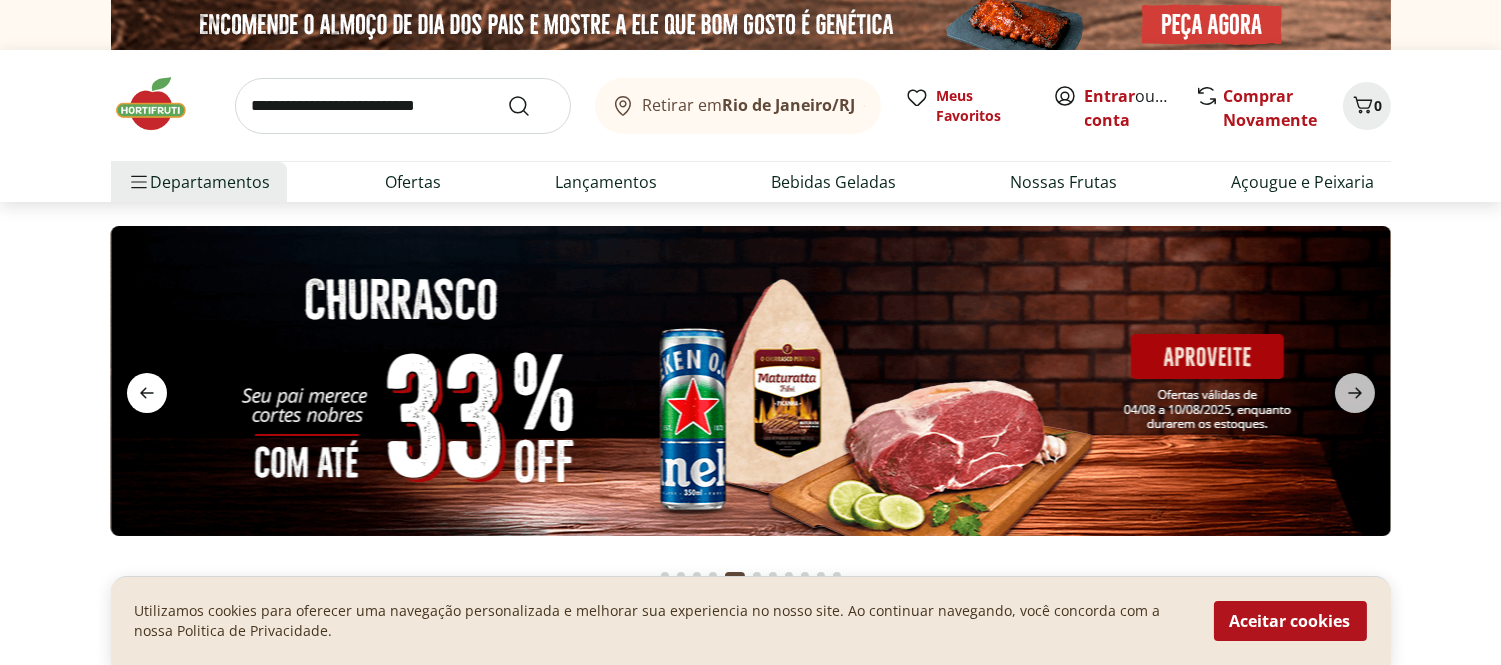 click at bounding box center [147, 393] 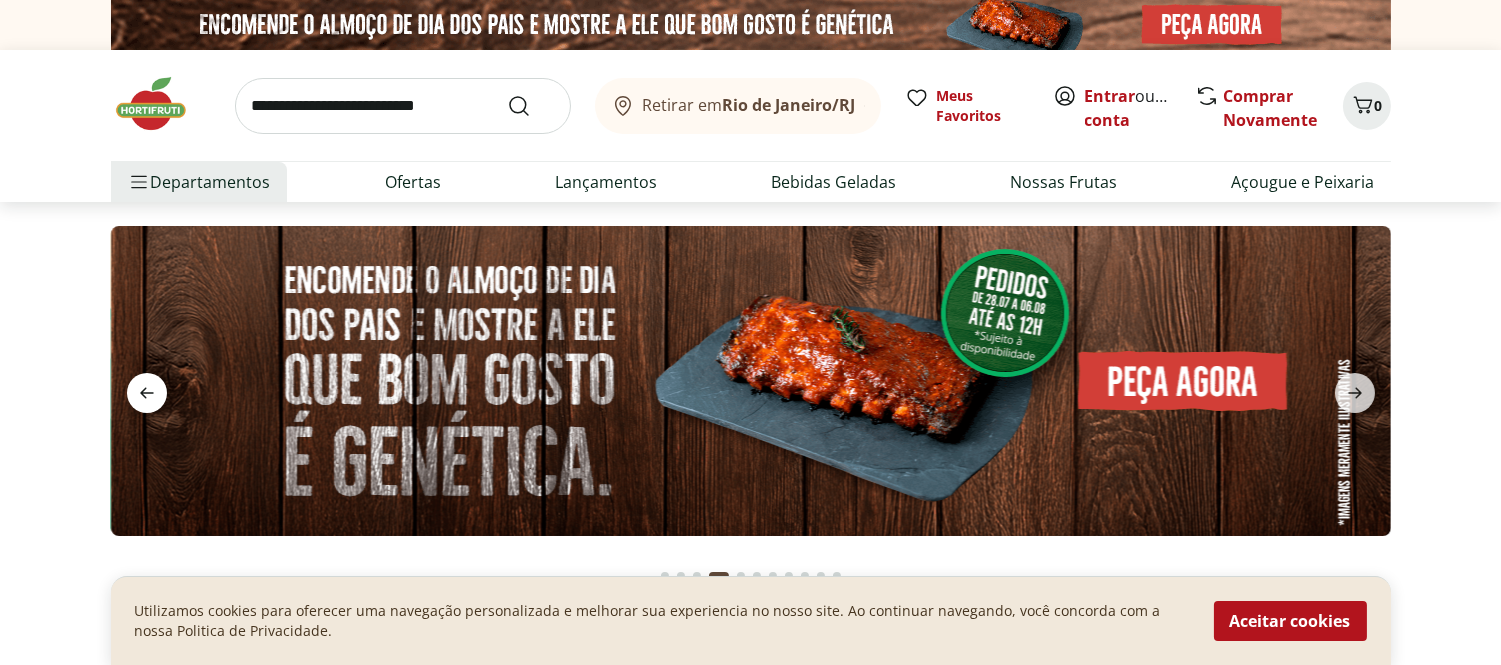 click at bounding box center (147, 393) 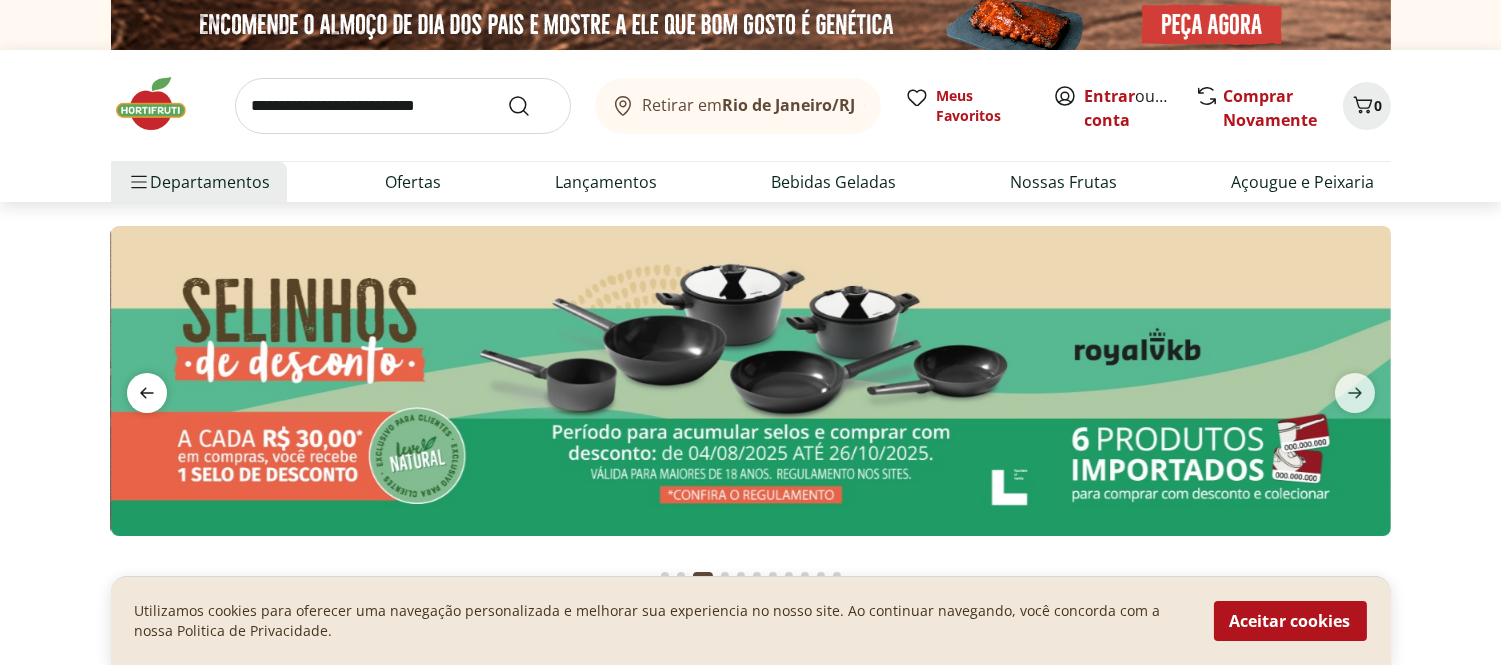 click at bounding box center (147, 393) 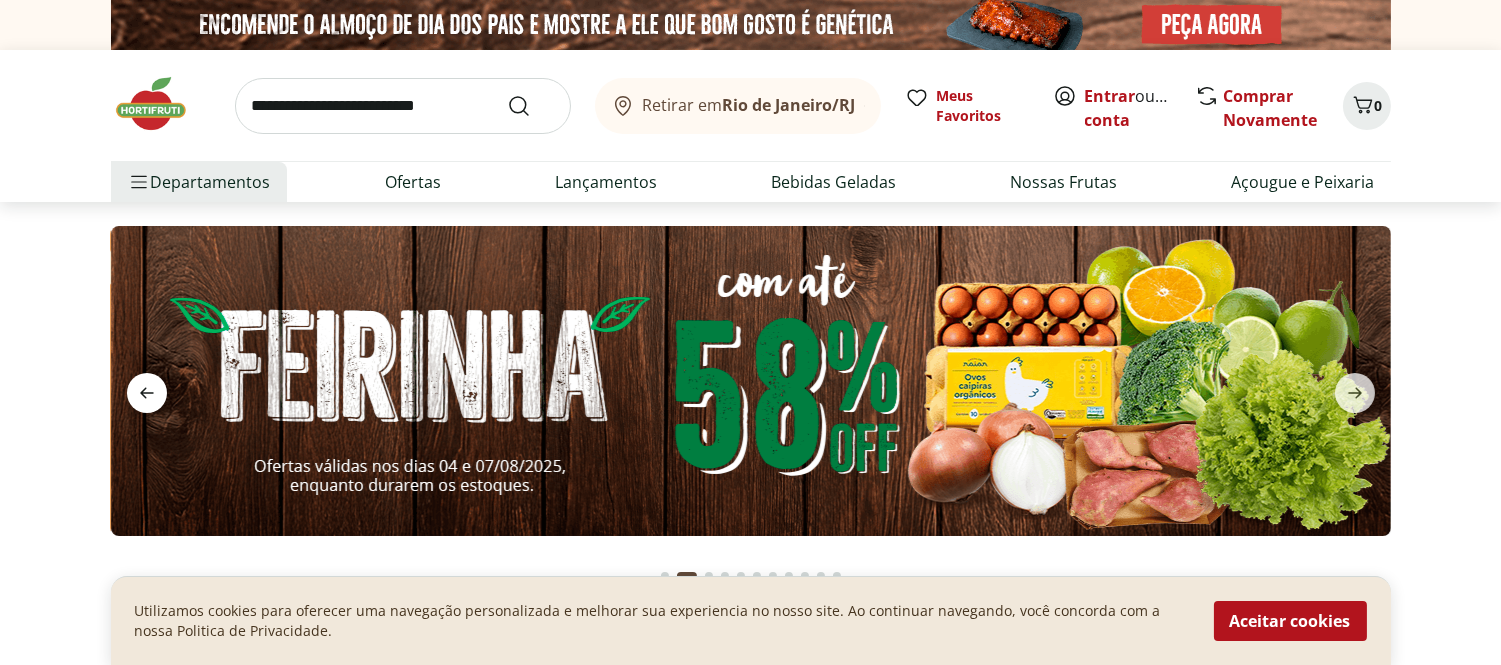 click at bounding box center [147, 393] 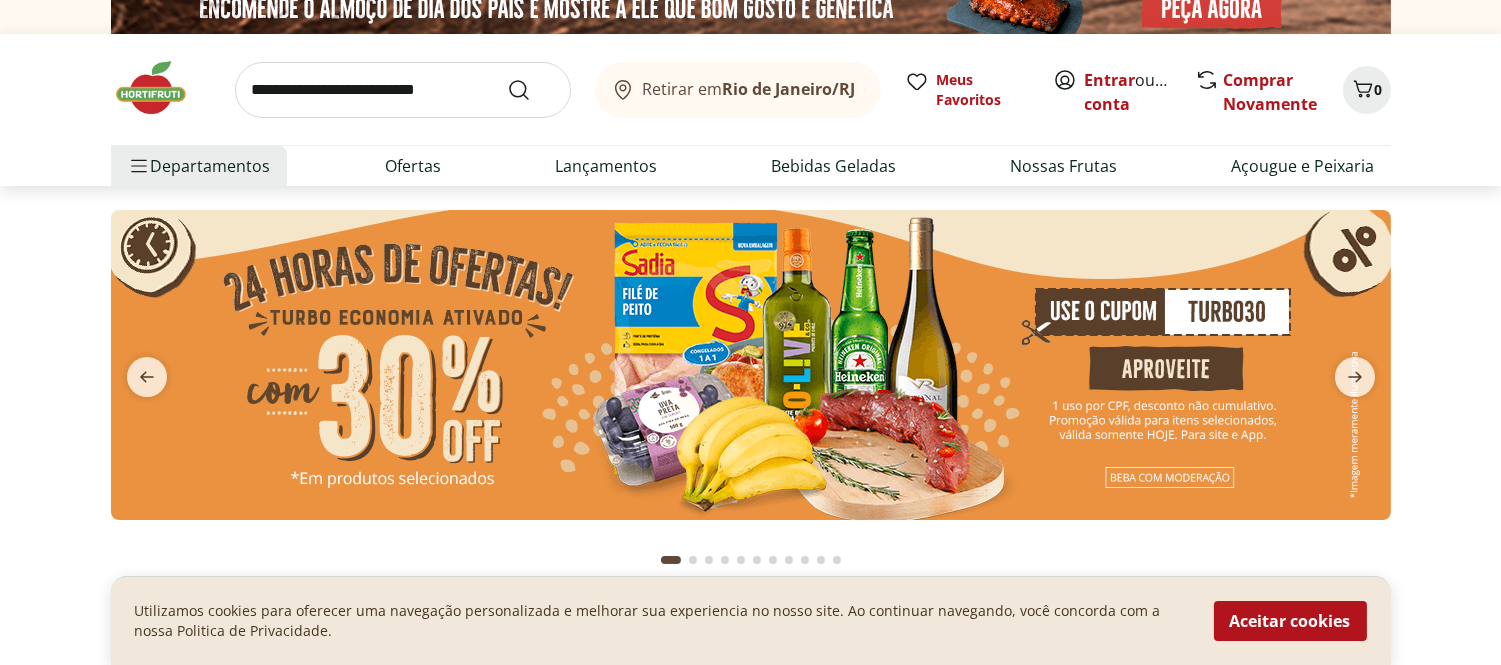 scroll, scrollTop: 0, scrollLeft: 0, axis: both 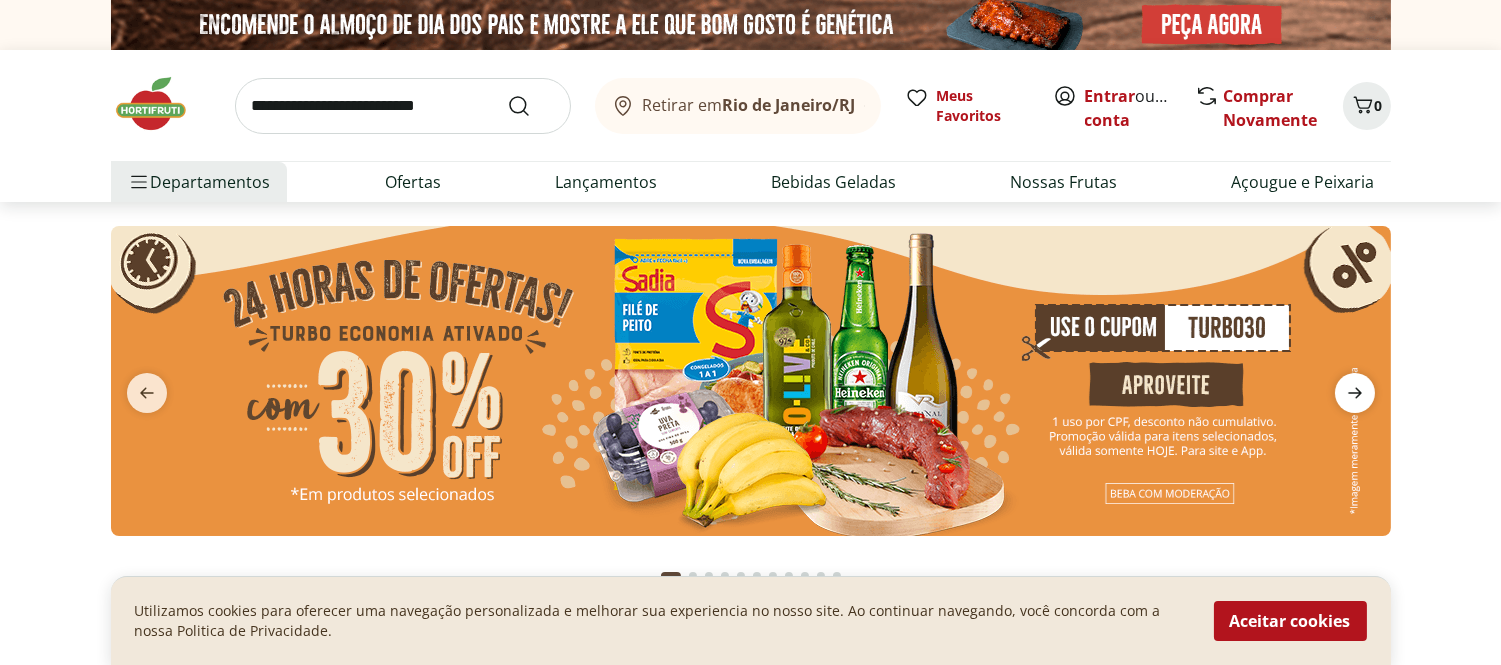 click 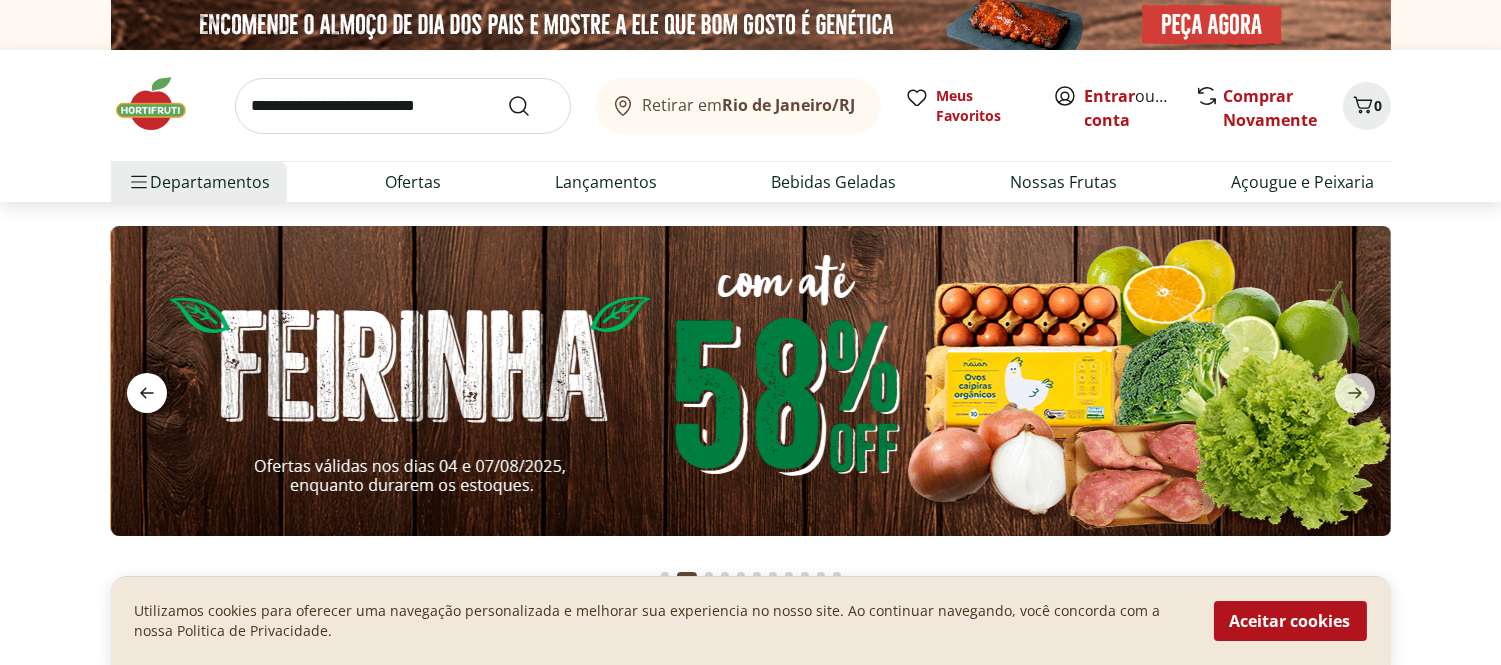 click 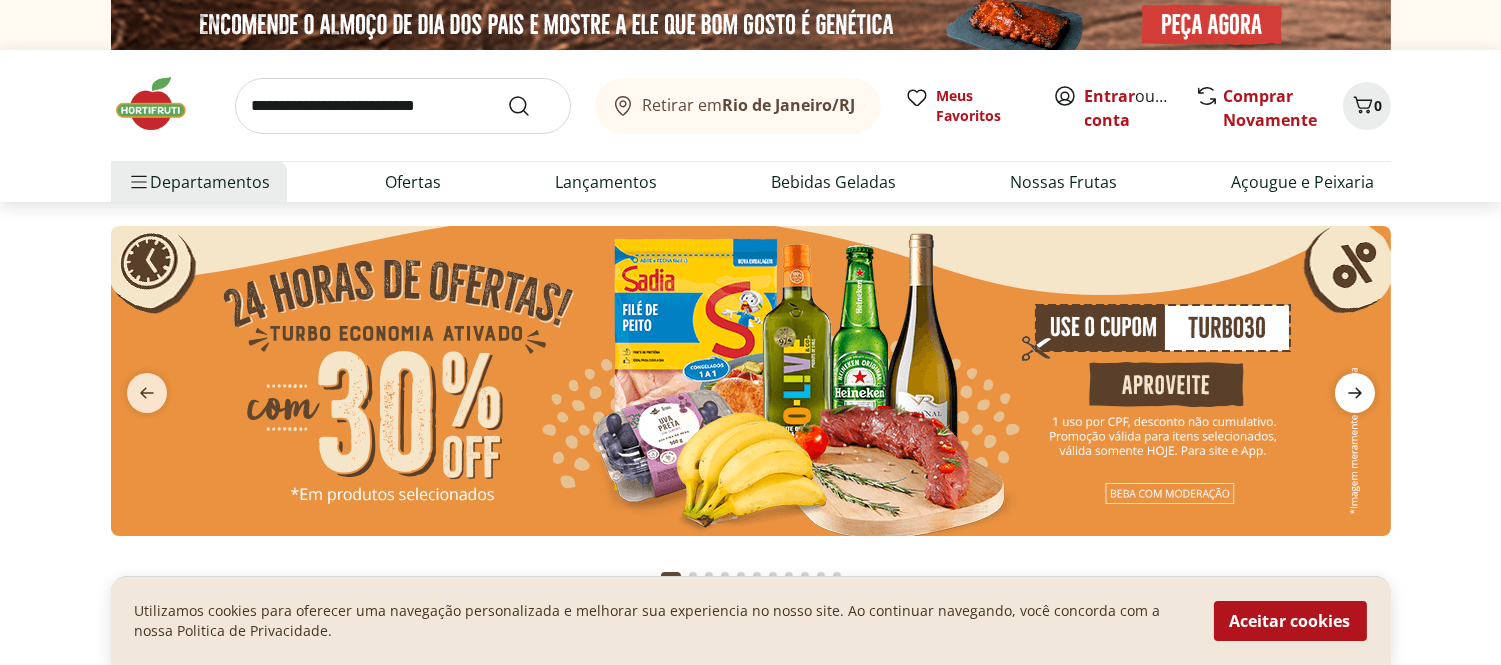 click at bounding box center (1355, 393) 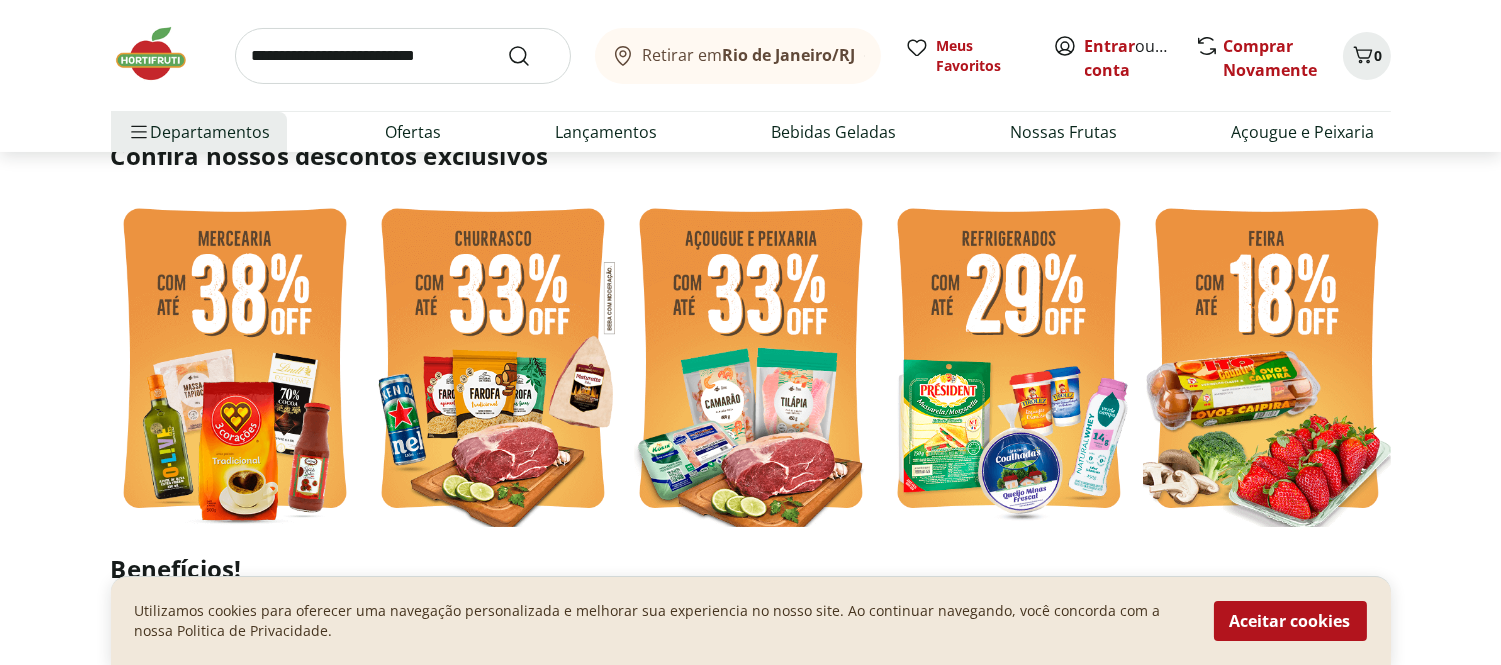 scroll, scrollTop: 444, scrollLeft: 0, axis: vertical 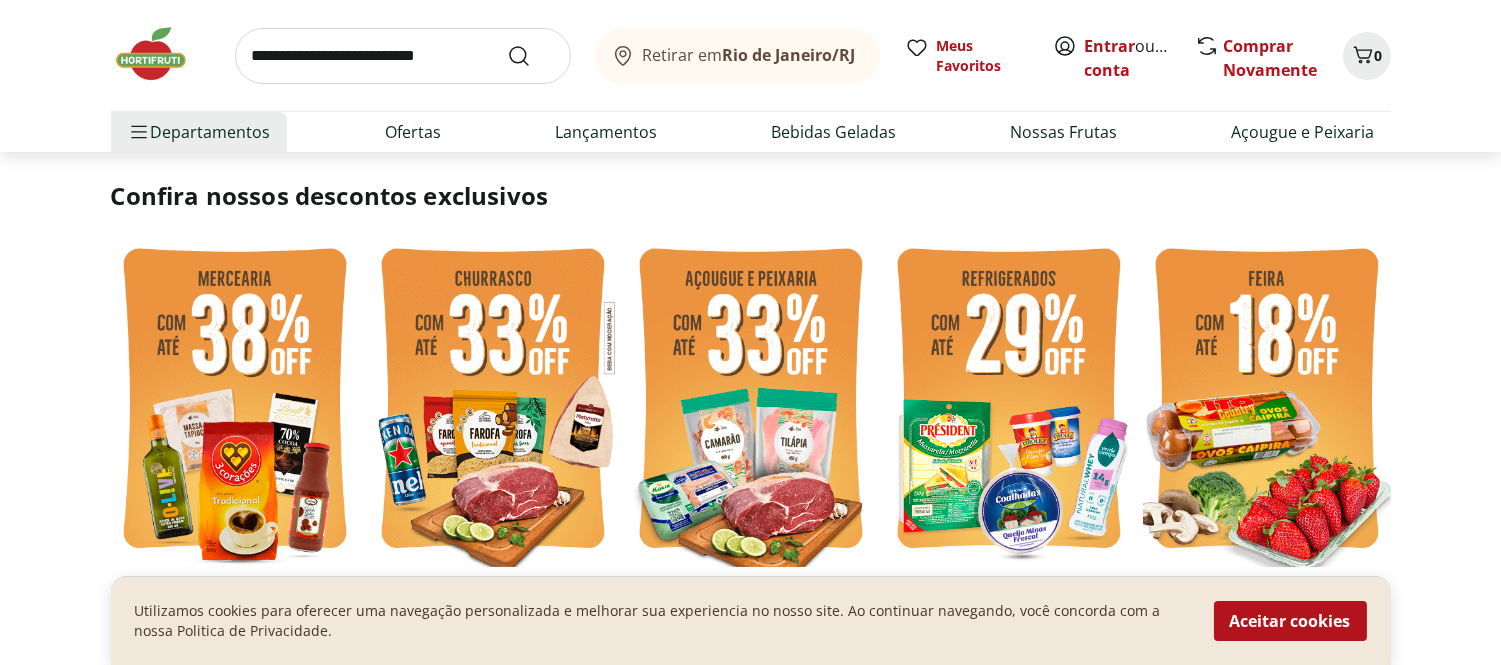 click at bounding box center [235, 401] 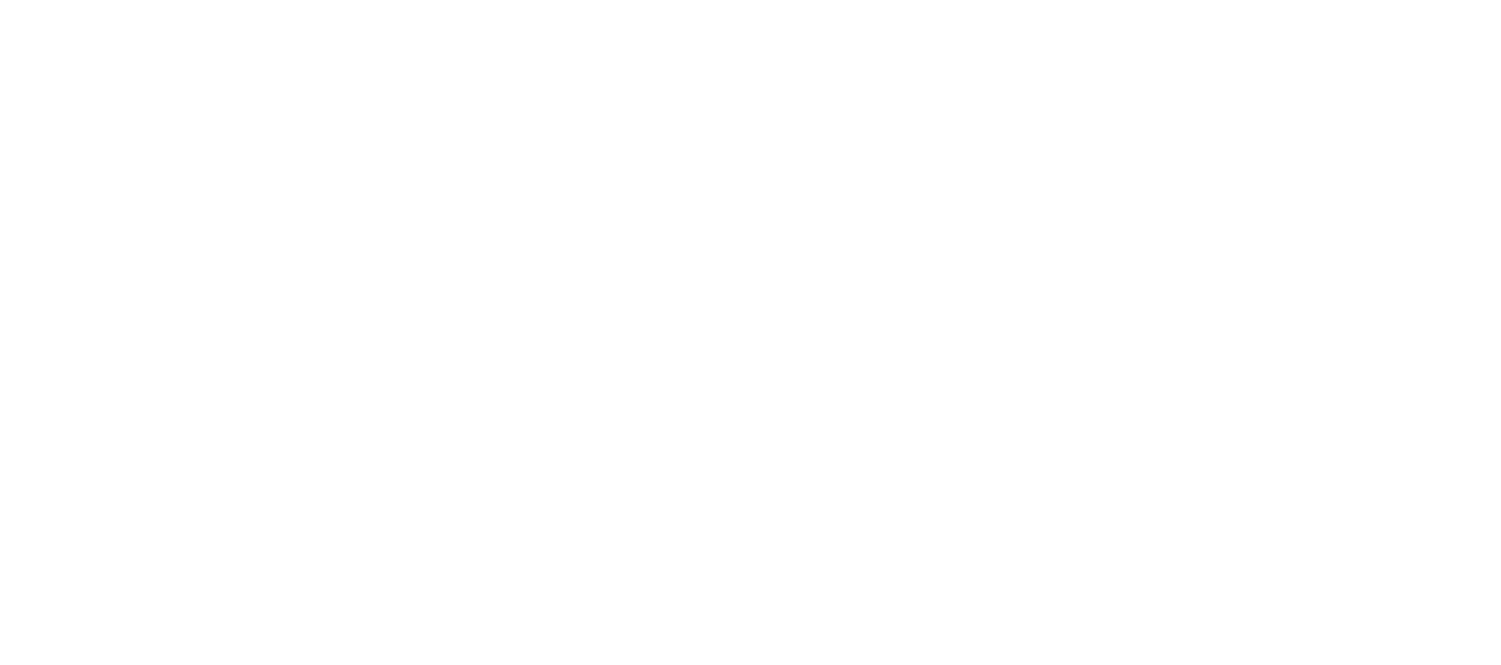 scroll, scrollTop: 0, scrollLeft: 0, axis: both 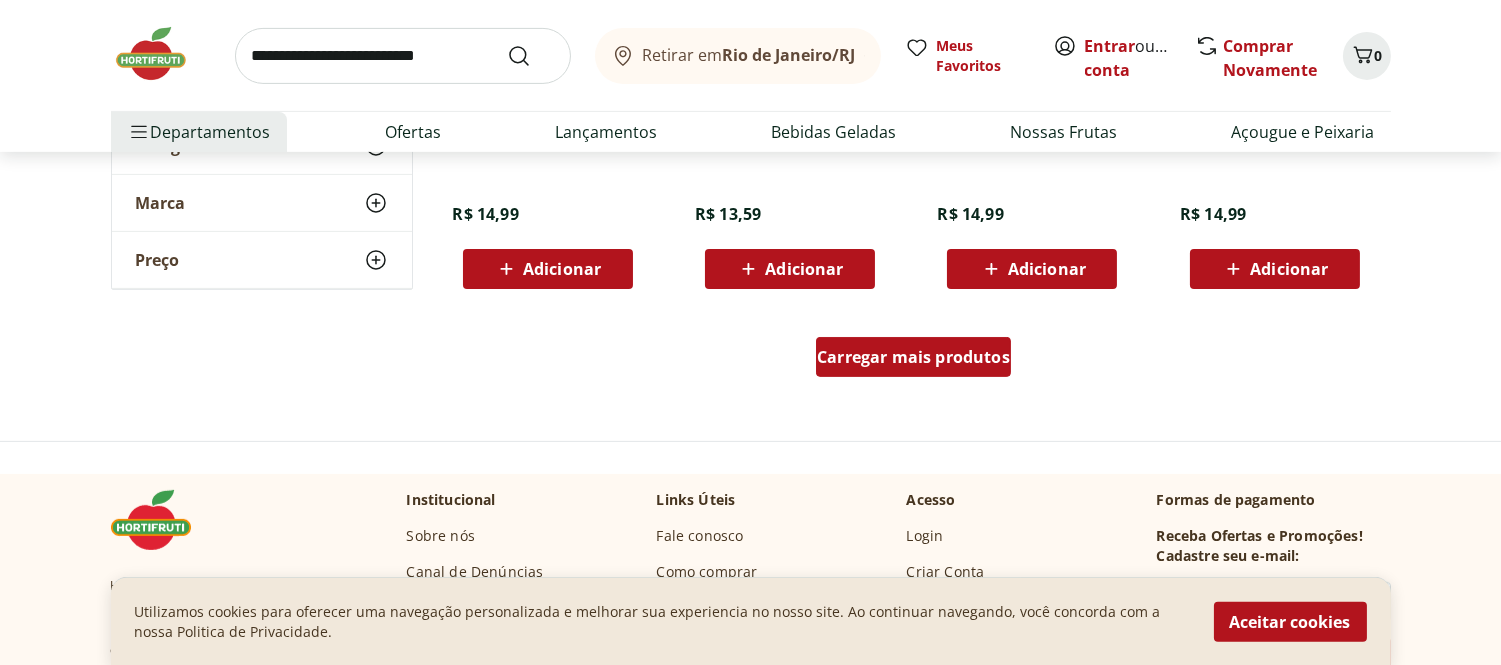 click on "Carregar mais produtos" at bounding box center (913, 357) 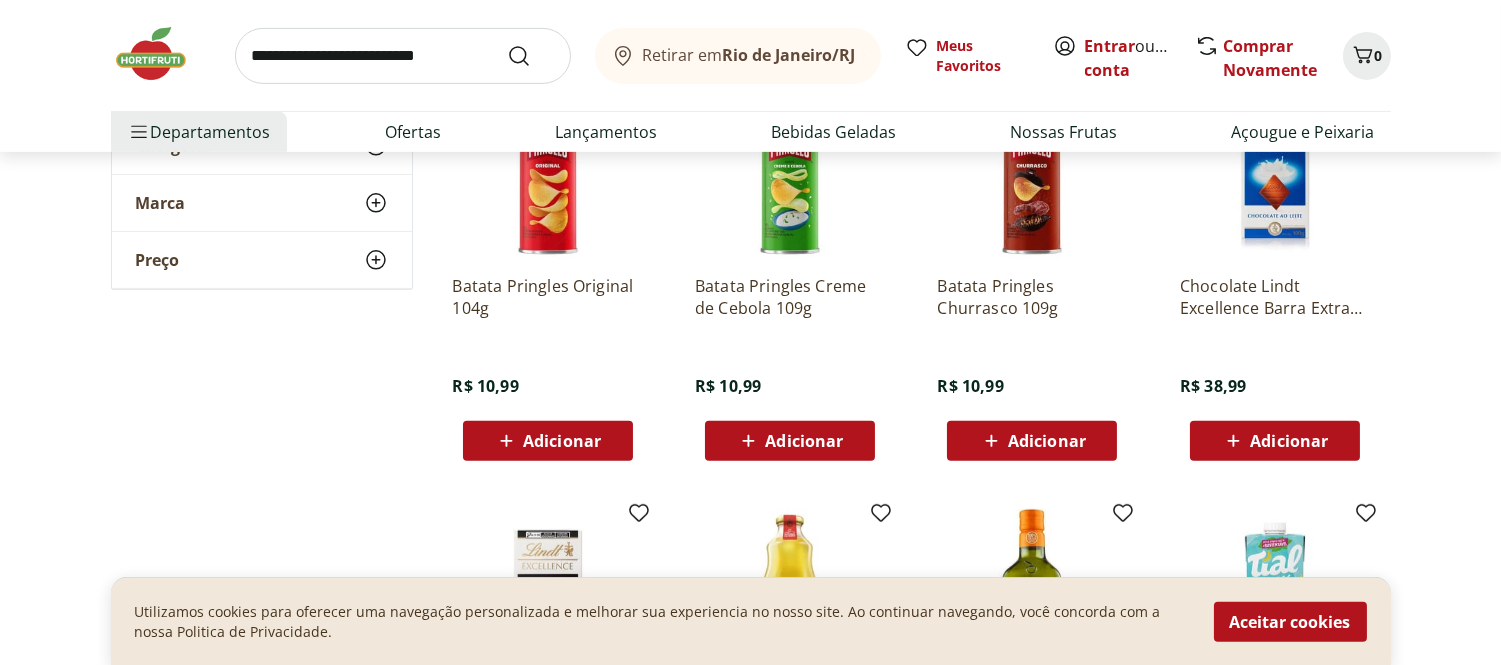 scroll, scrollTop: 1666, scrollLeft: 0, axis: vertical 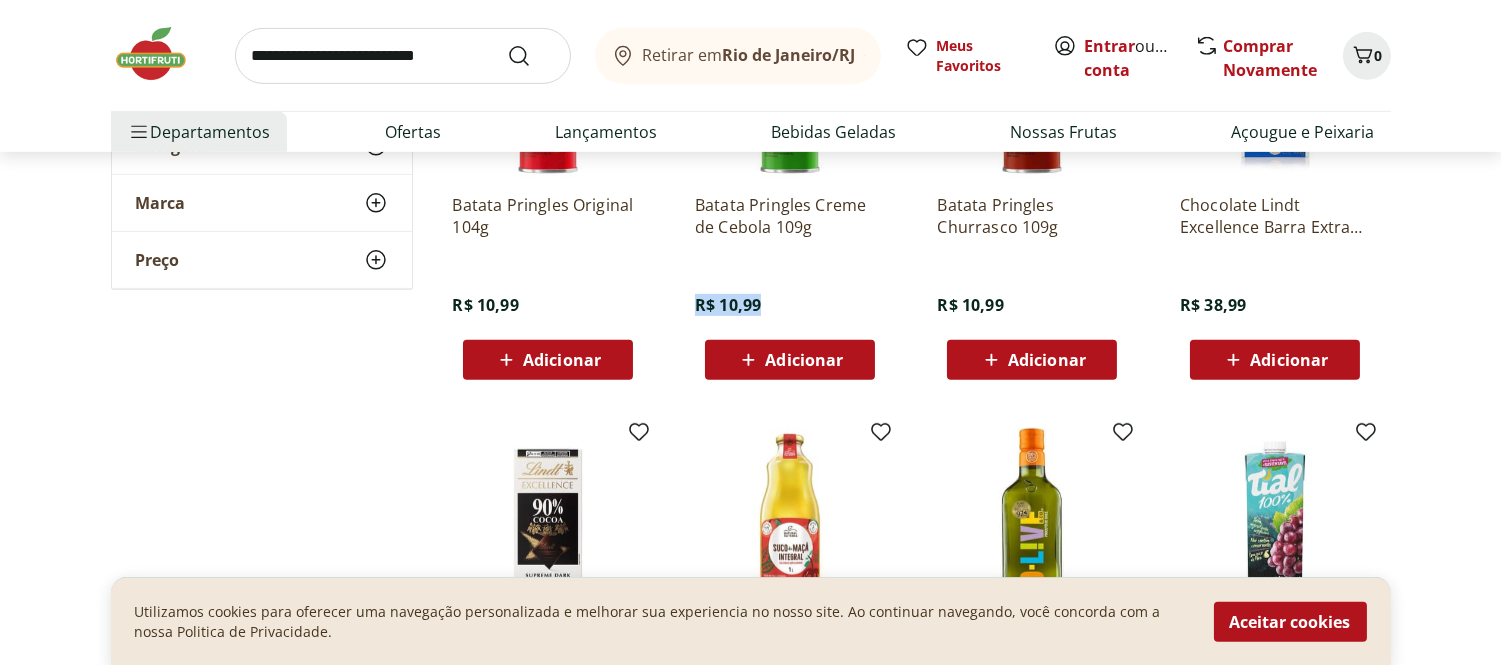 drag, startPoint x: 768, startPoint y: 307, endPoint x: 693, endPoint y: 300, distance: 75.32596 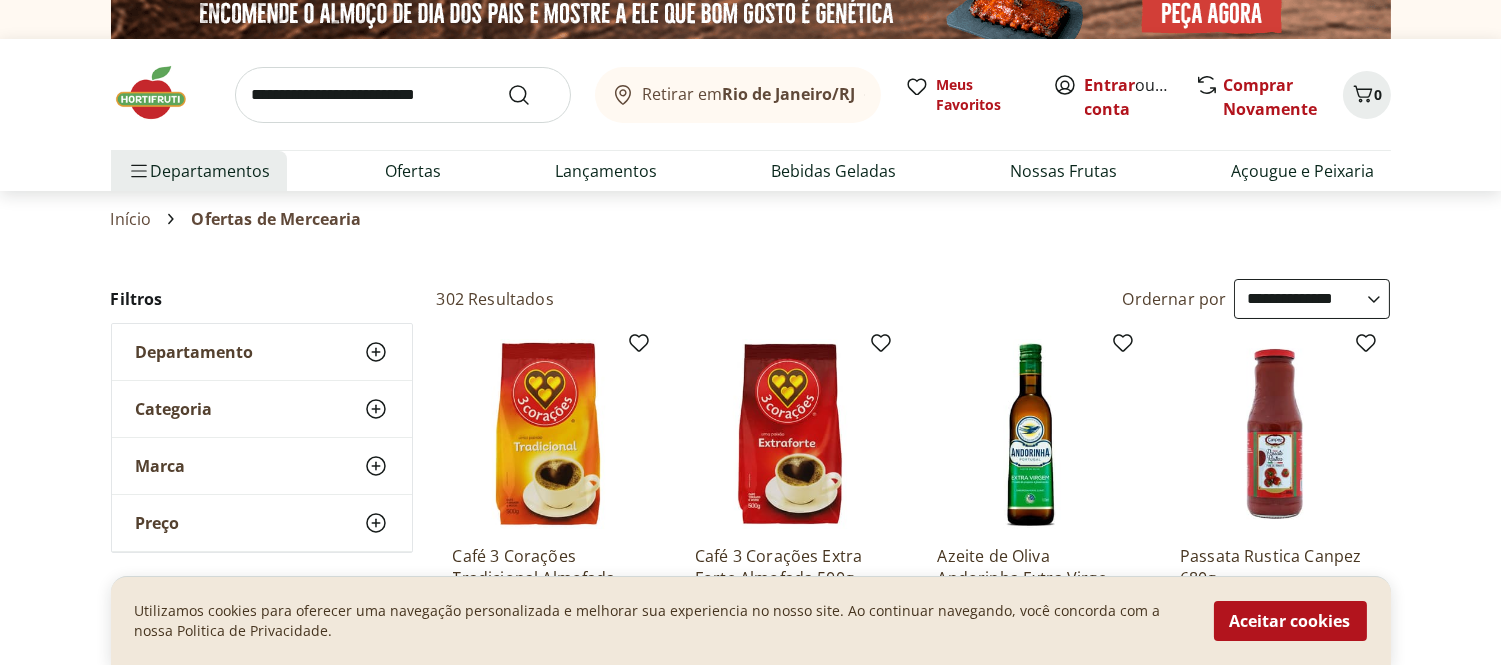 scroll, scrollTop: 0, scrollLeft: 0, axis: both 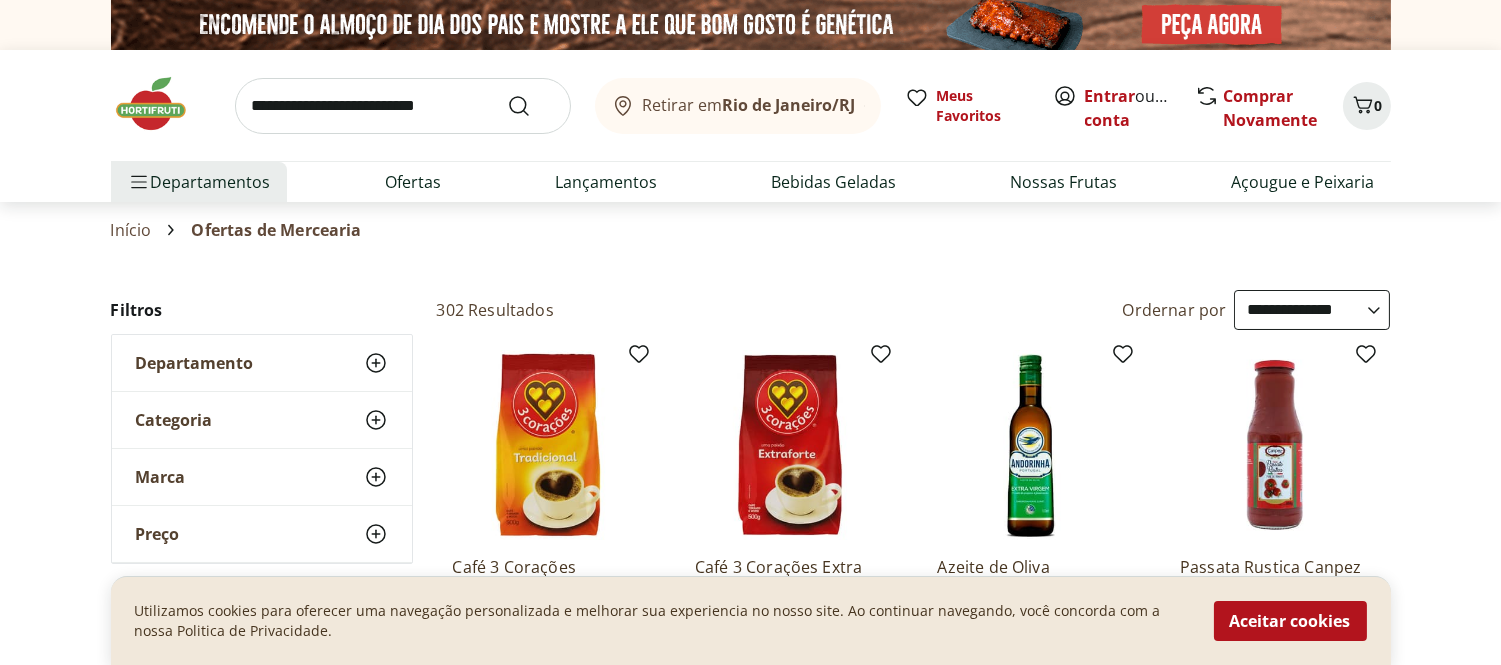 click on "Início Ofertas de Mercearia" at bounding box center (751, 230) 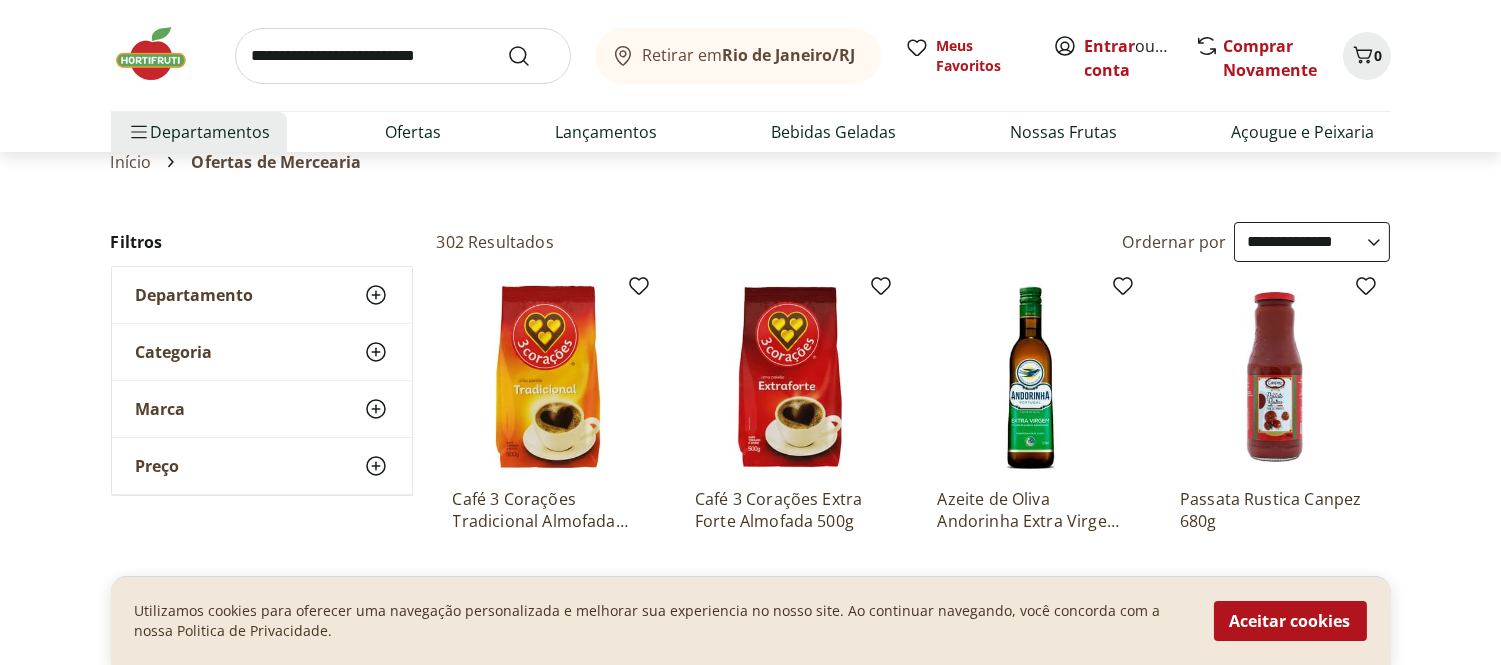 scroll, scrollTop: 0, scrollLeft: 0, axis: both 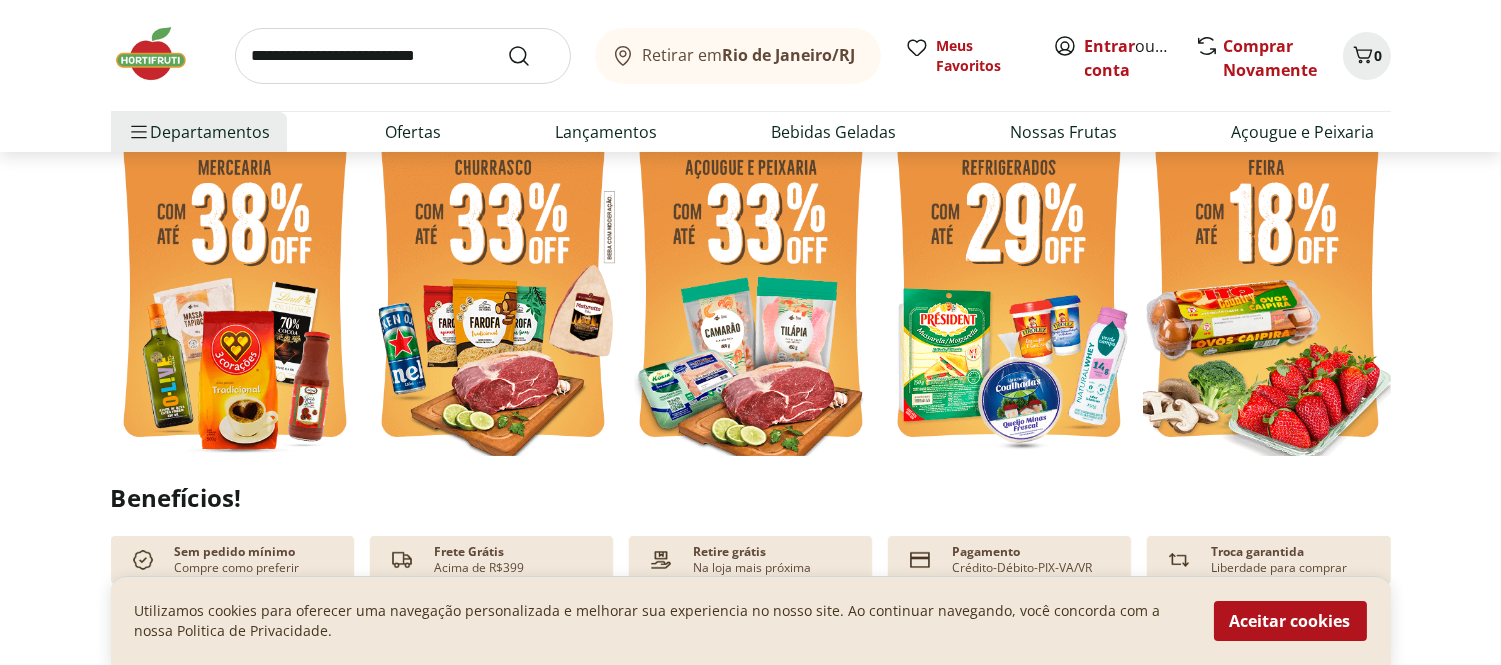 click at bounding box center (493, 290) 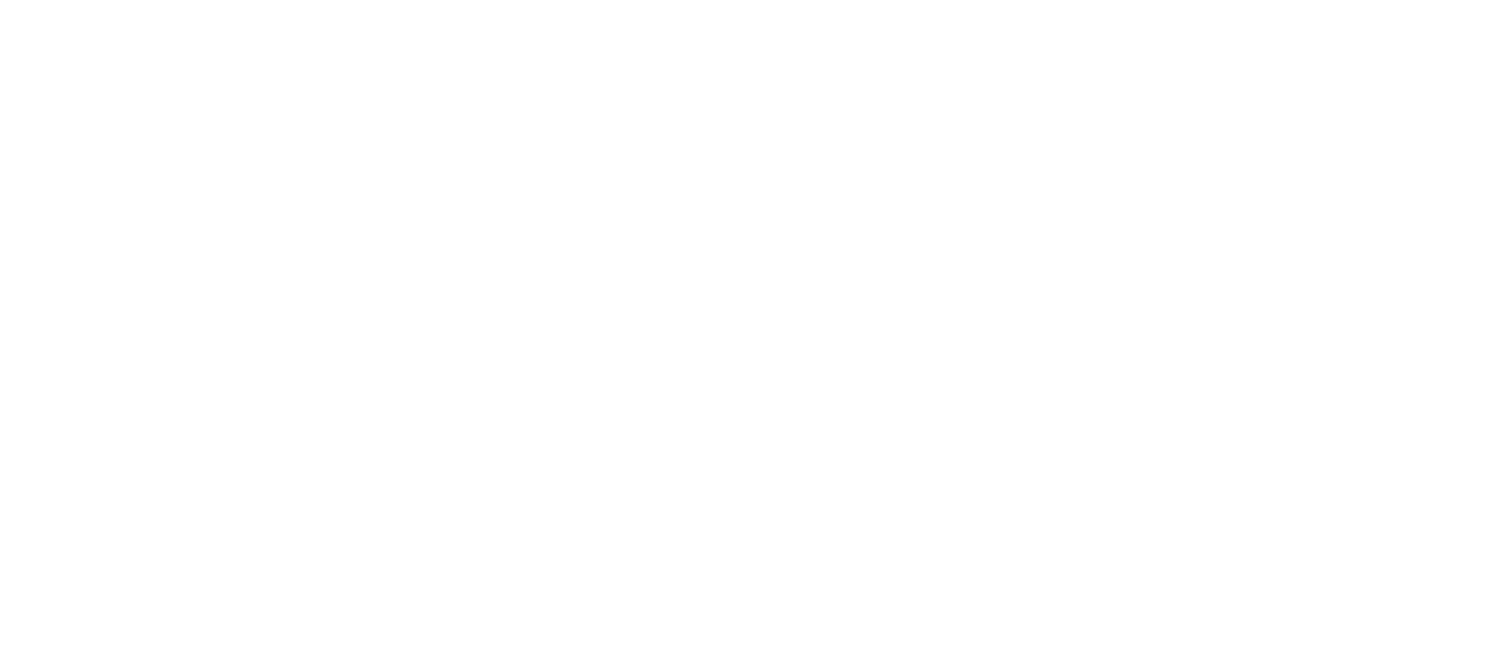 scroll, scrollTop: 0, scrollLeft: 0, axis: both 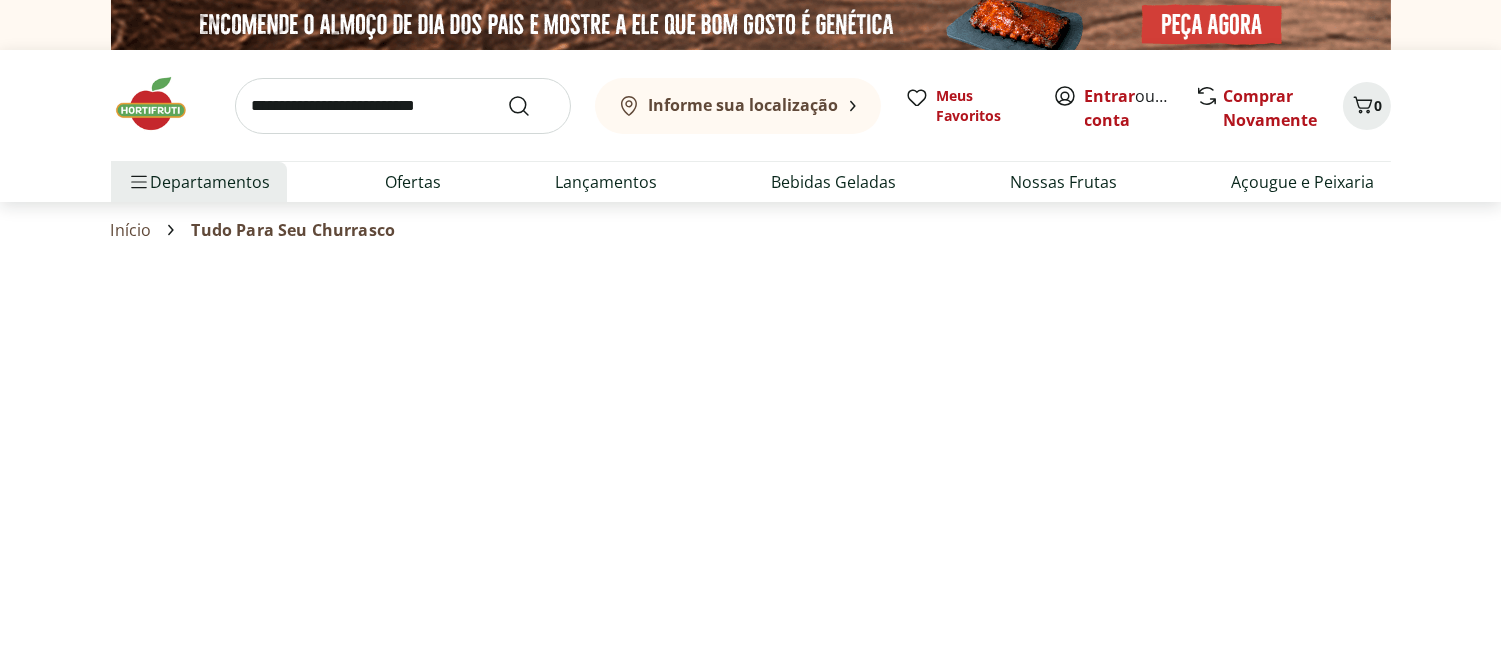 select on "**********" 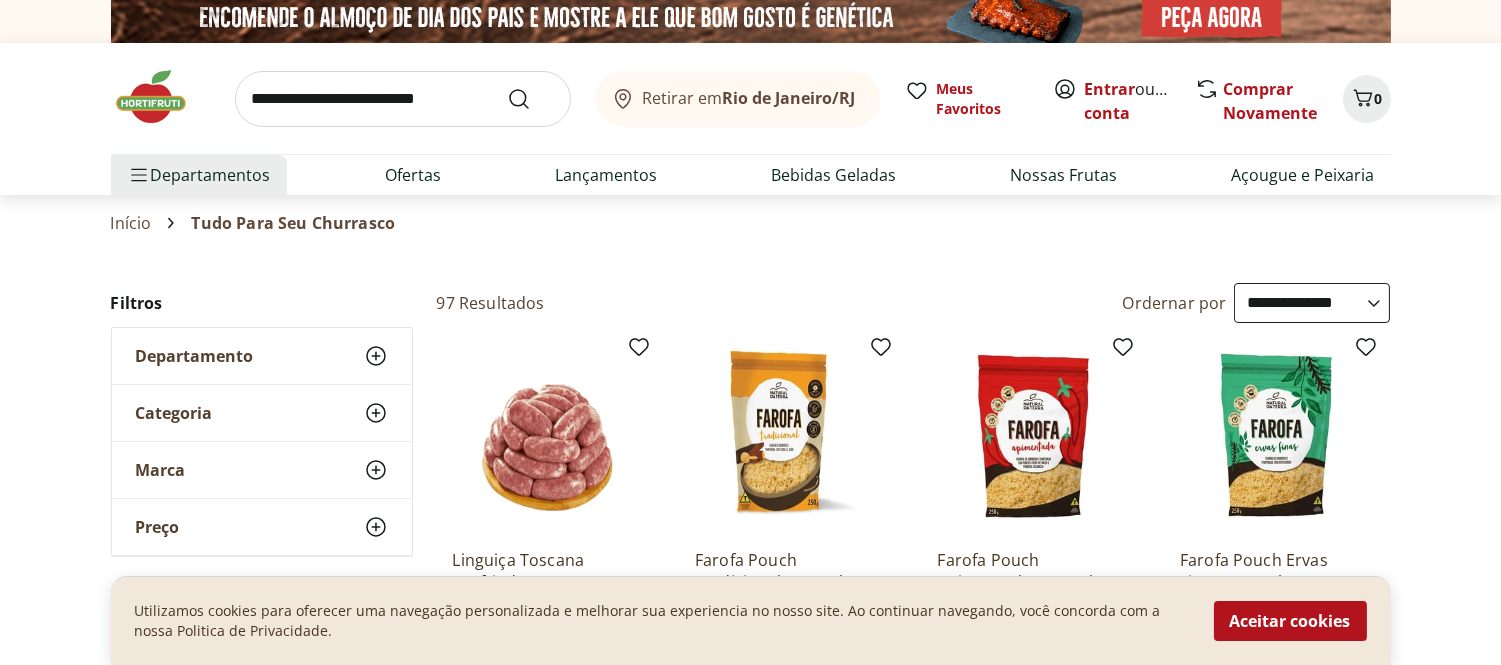 scroll, scrollTop: 0, scrollLeft: 0, axis: both 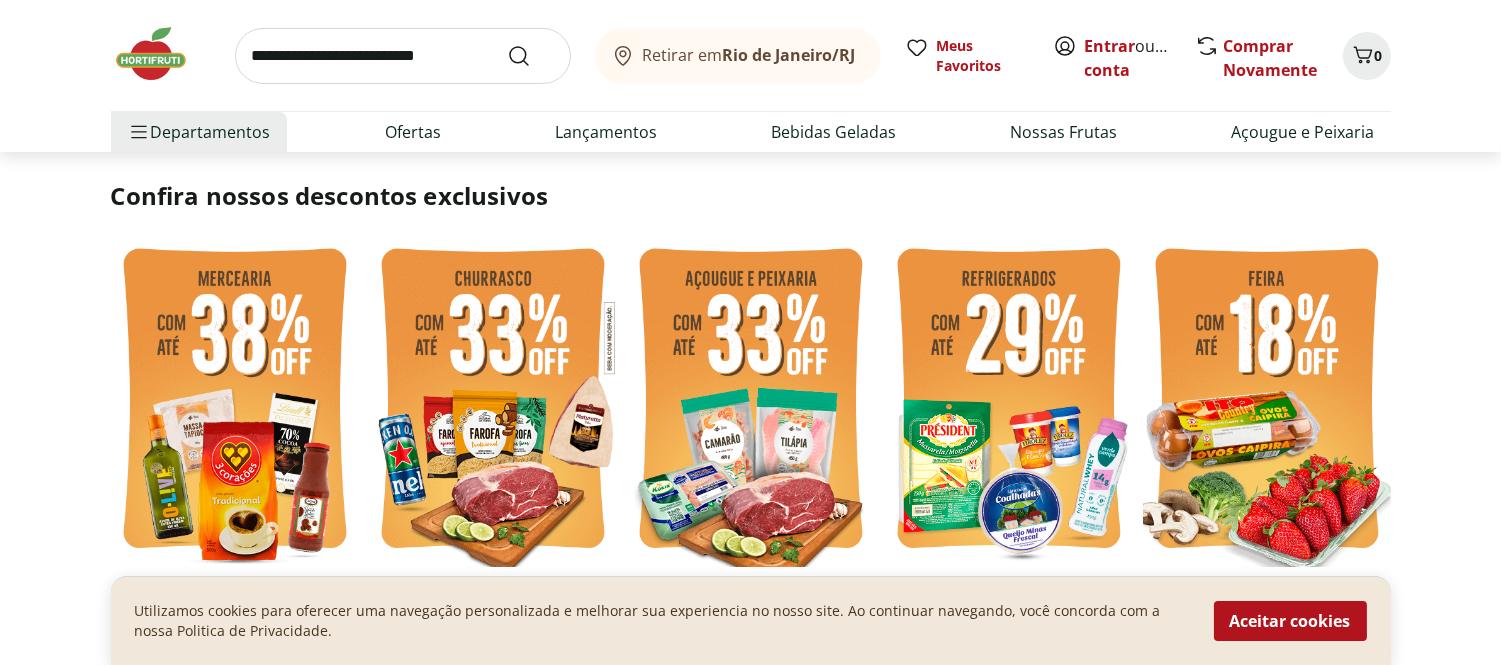 click at bounding box center (235, 401) 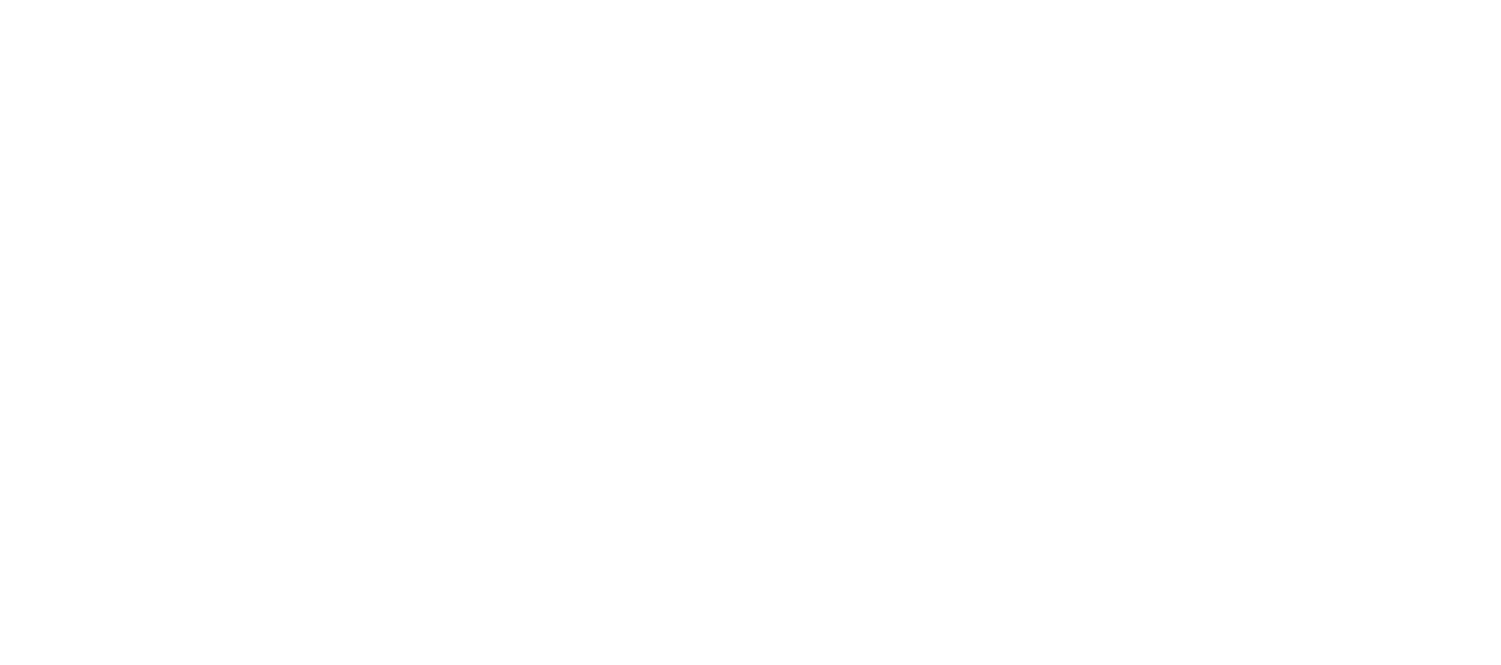 scroll, scrollTop: 0, scrollLeft: 0, axis: both 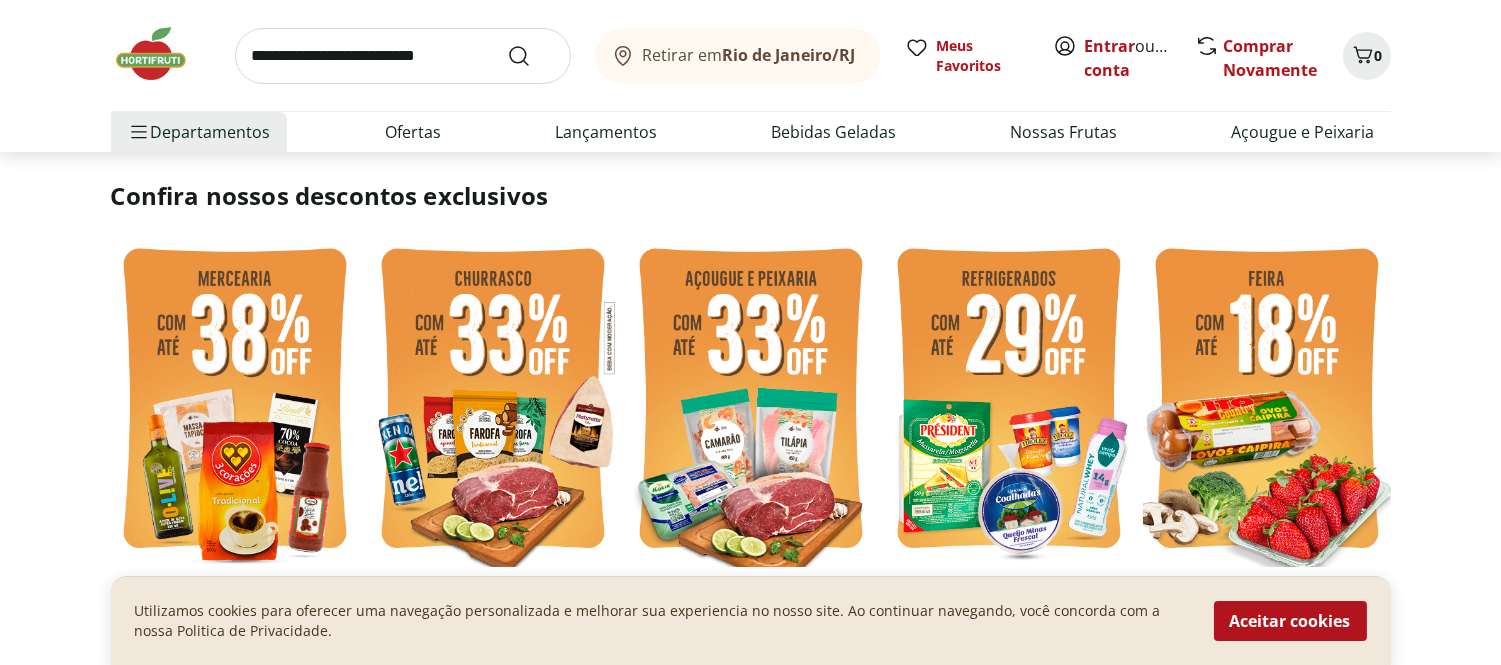 click at bounding box center (235, 401) 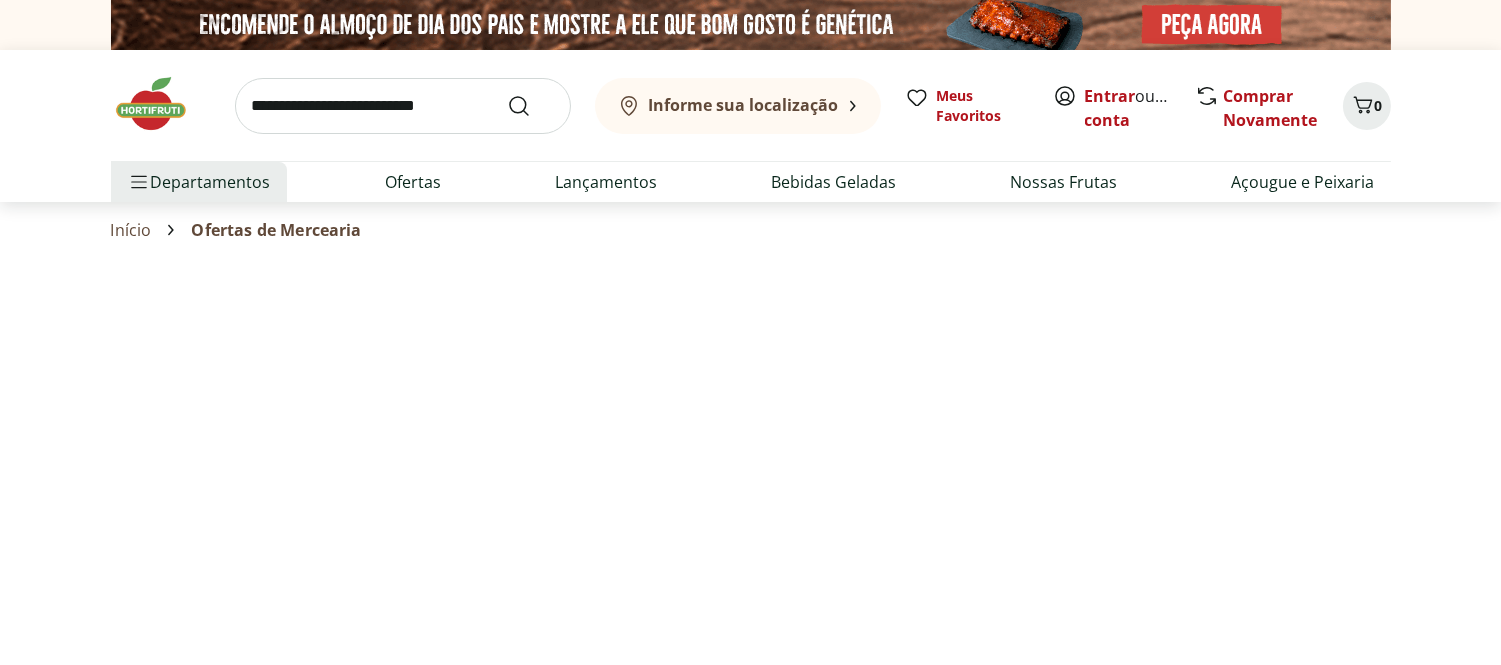 select on "**********" 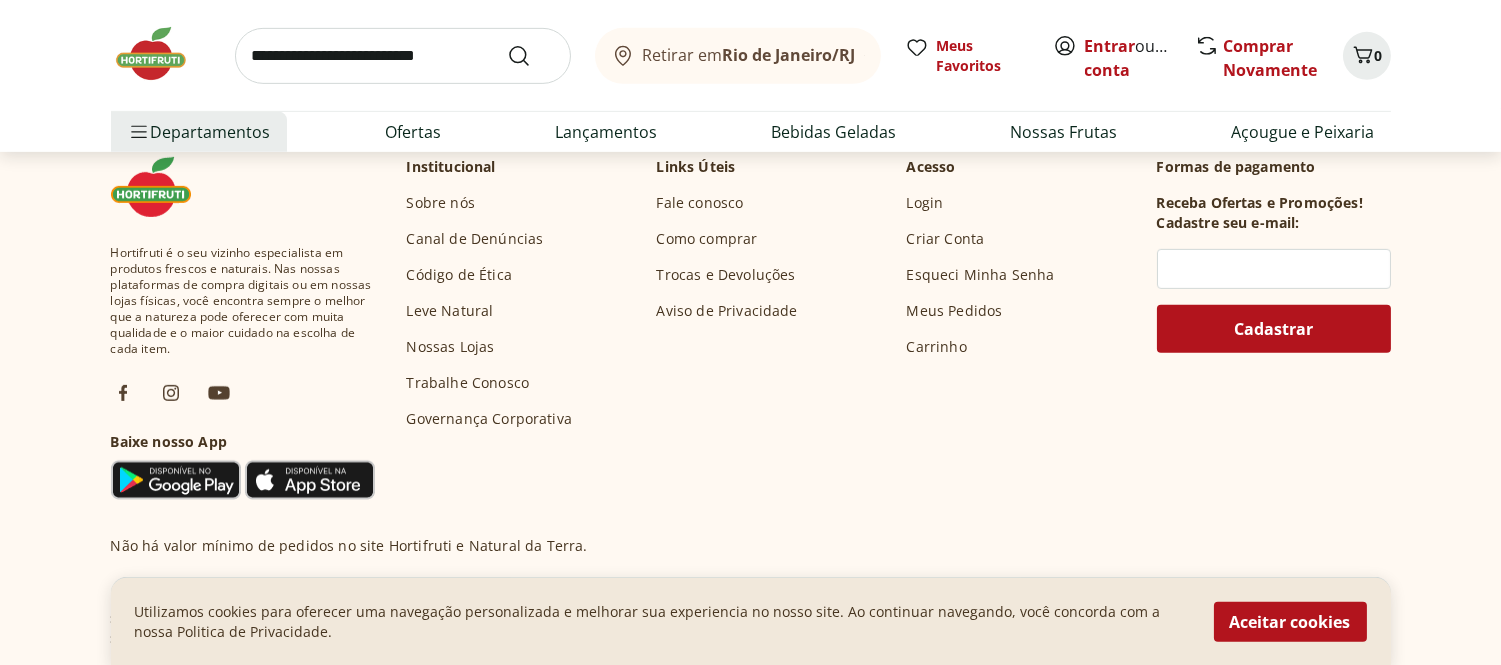 scroll, scrollTop: 1444, scrollLeft: 0, axis: vertical 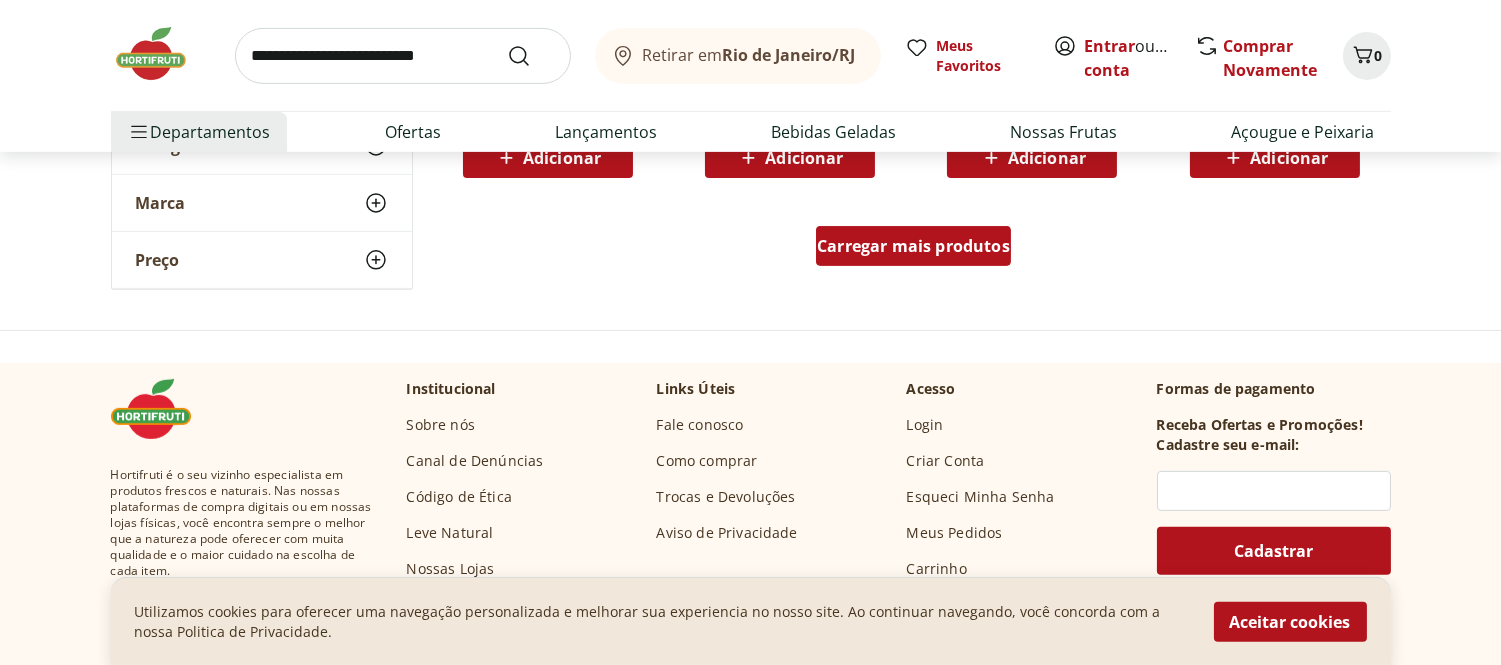 click on "Carregar mais produtos" at bounding box center (913, 246) 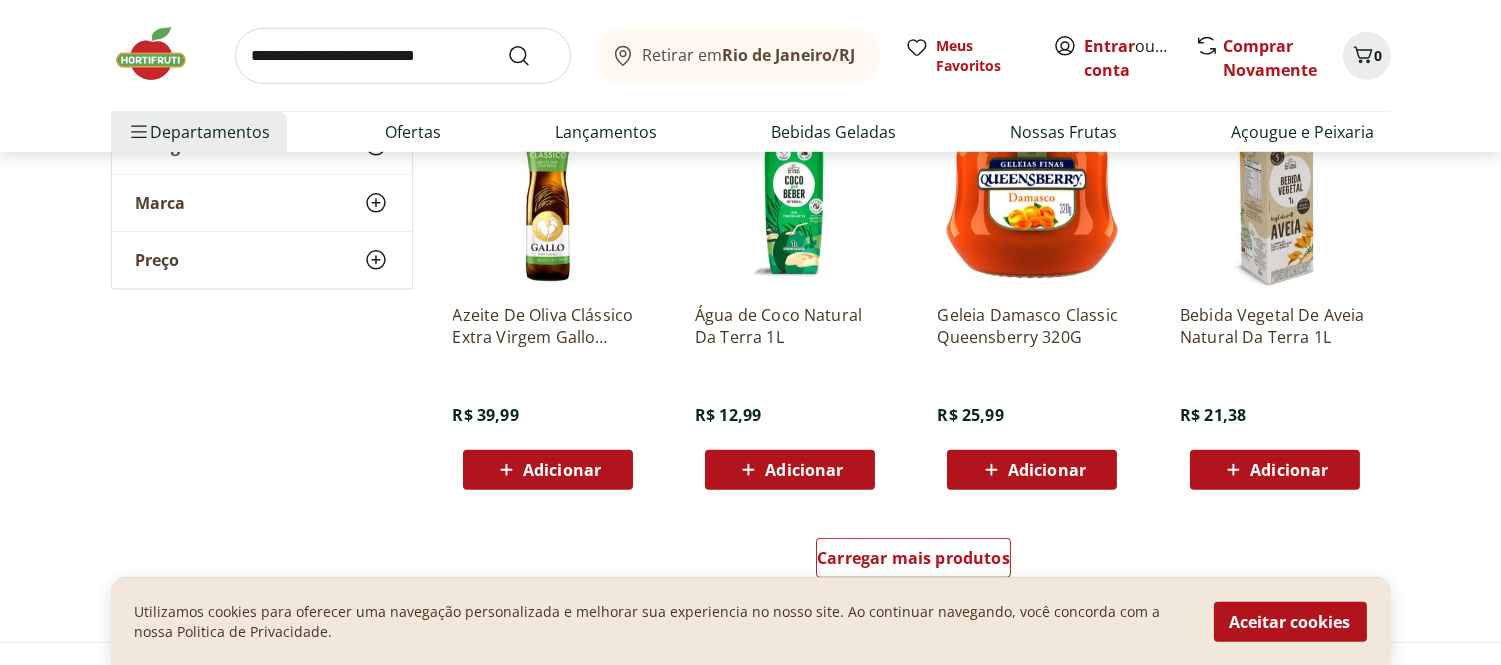 scroll, scrollTop: 2444, scrollLeft: 0, axis: vertical 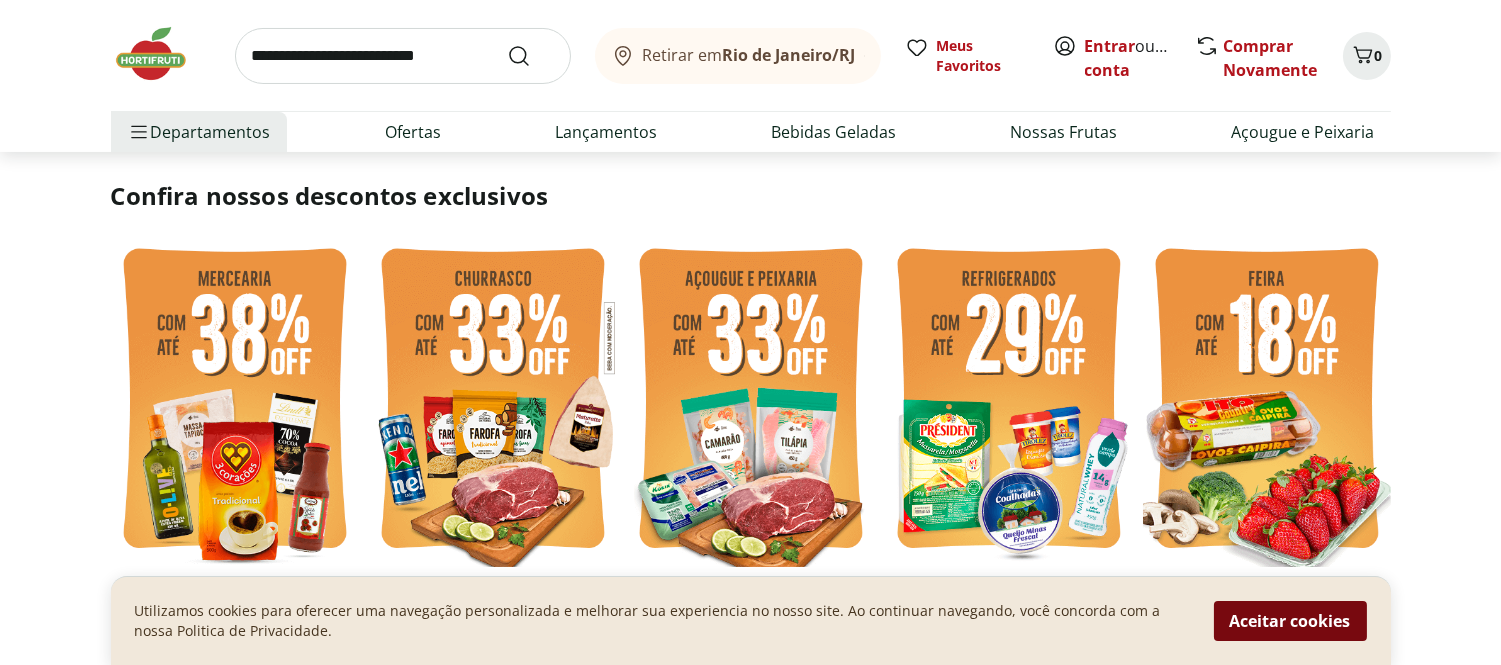 click on "Aceitar cookies" at bounding box center (1290, 621) 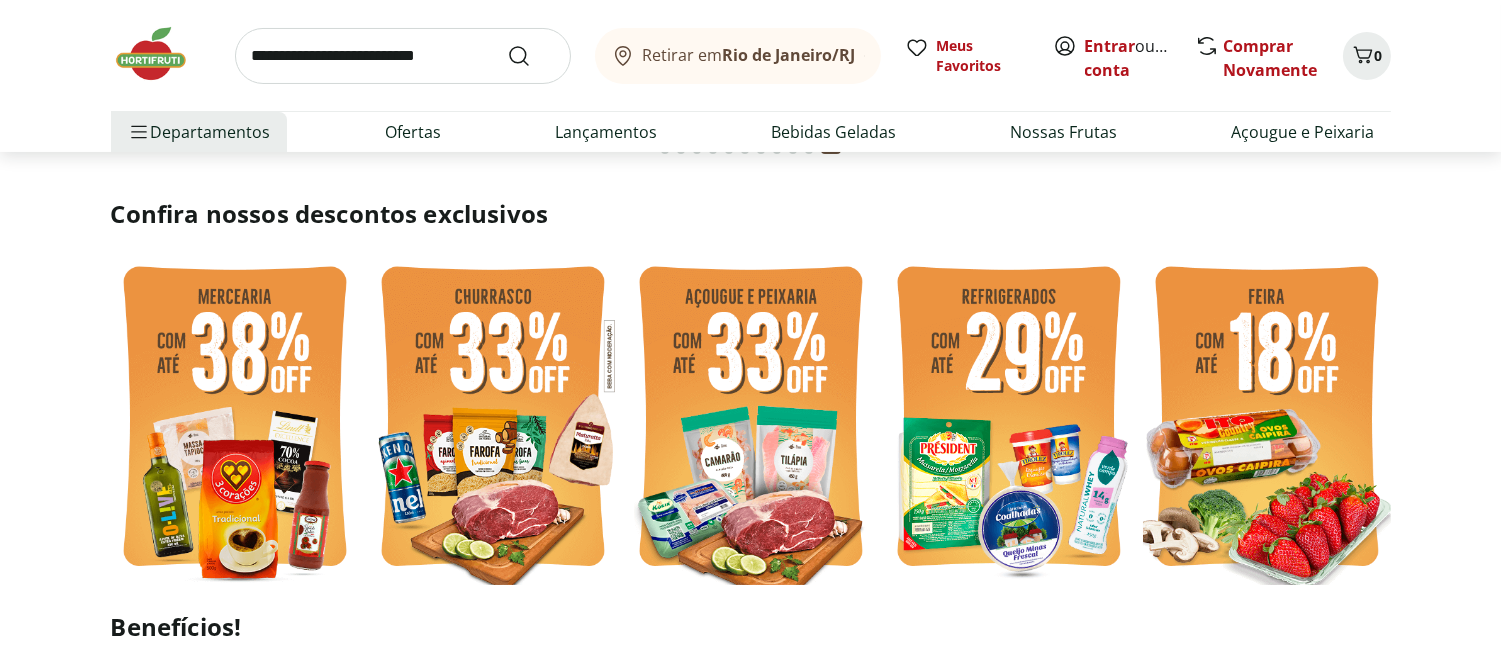 scroll, scrollTop: 555, scrollLeft: 0, axis: vertical 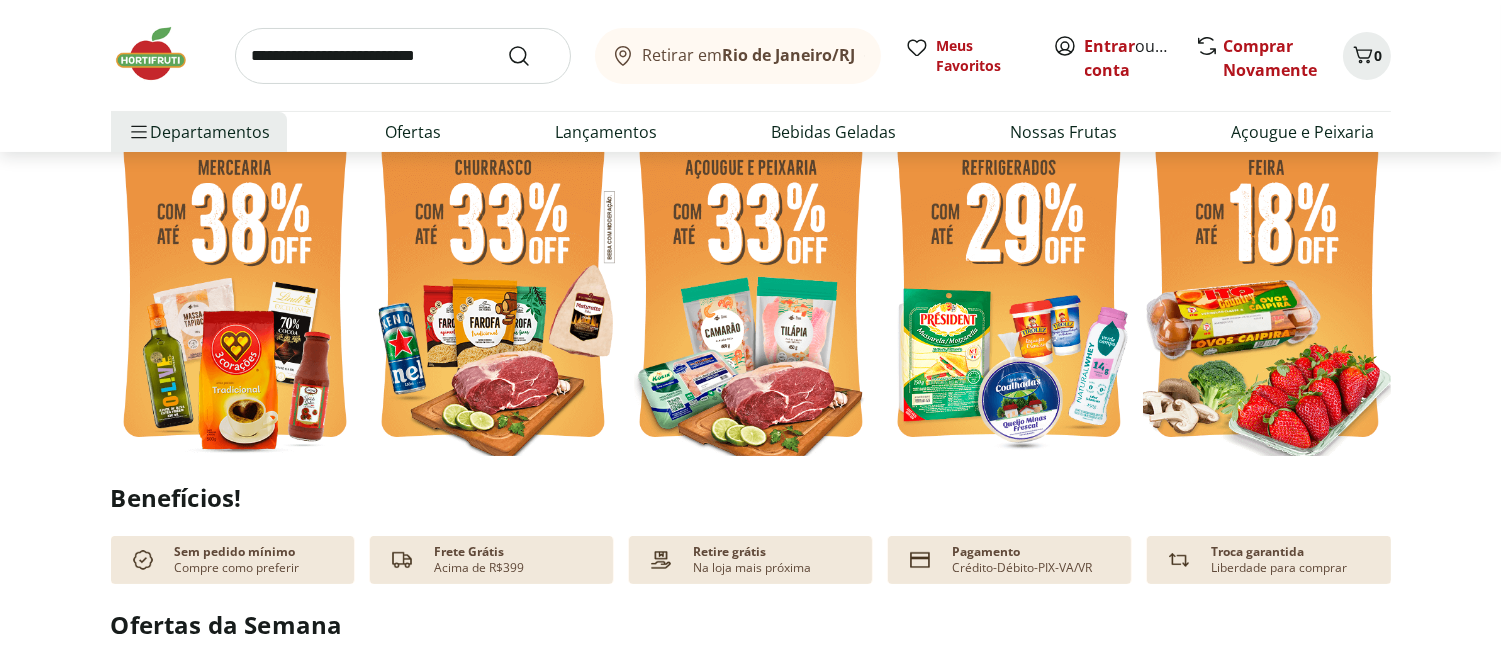 click at bounding box center (235, 290) 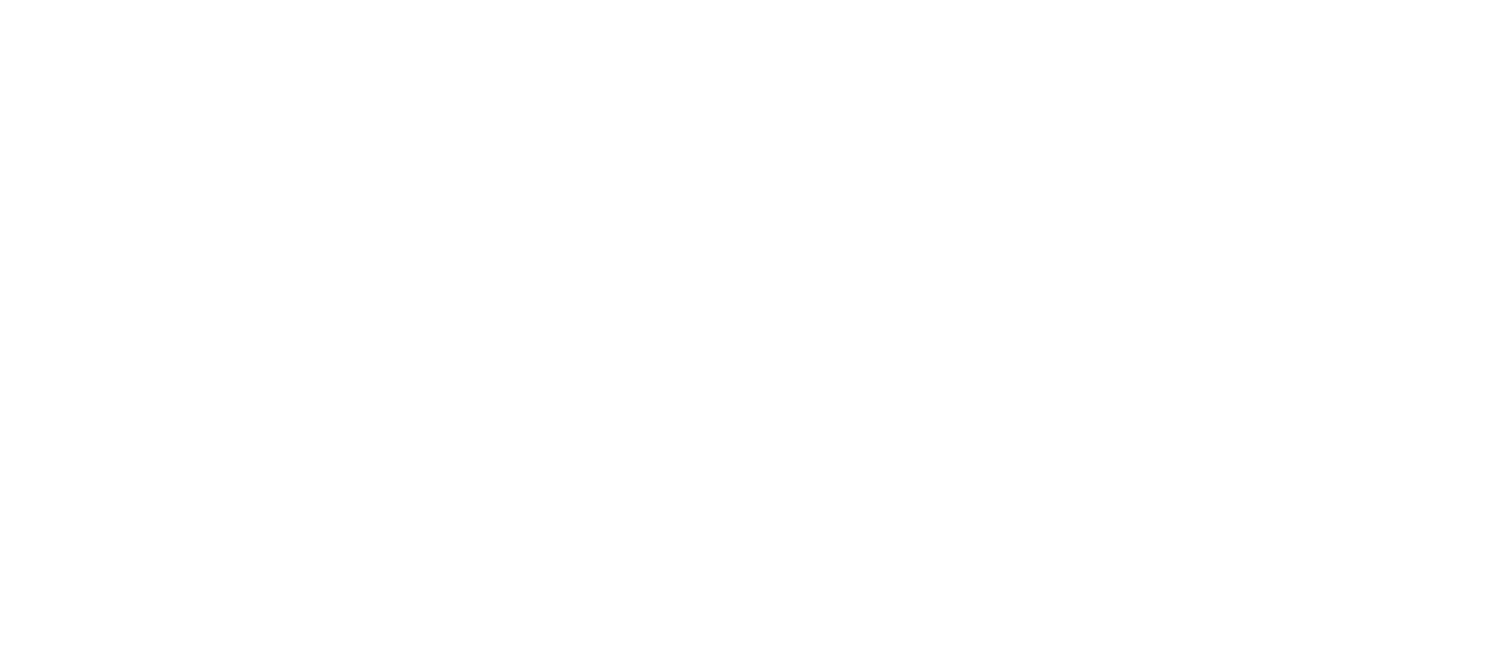 scroll, scrollTop: 0, scrollLeft: 0, axis: both 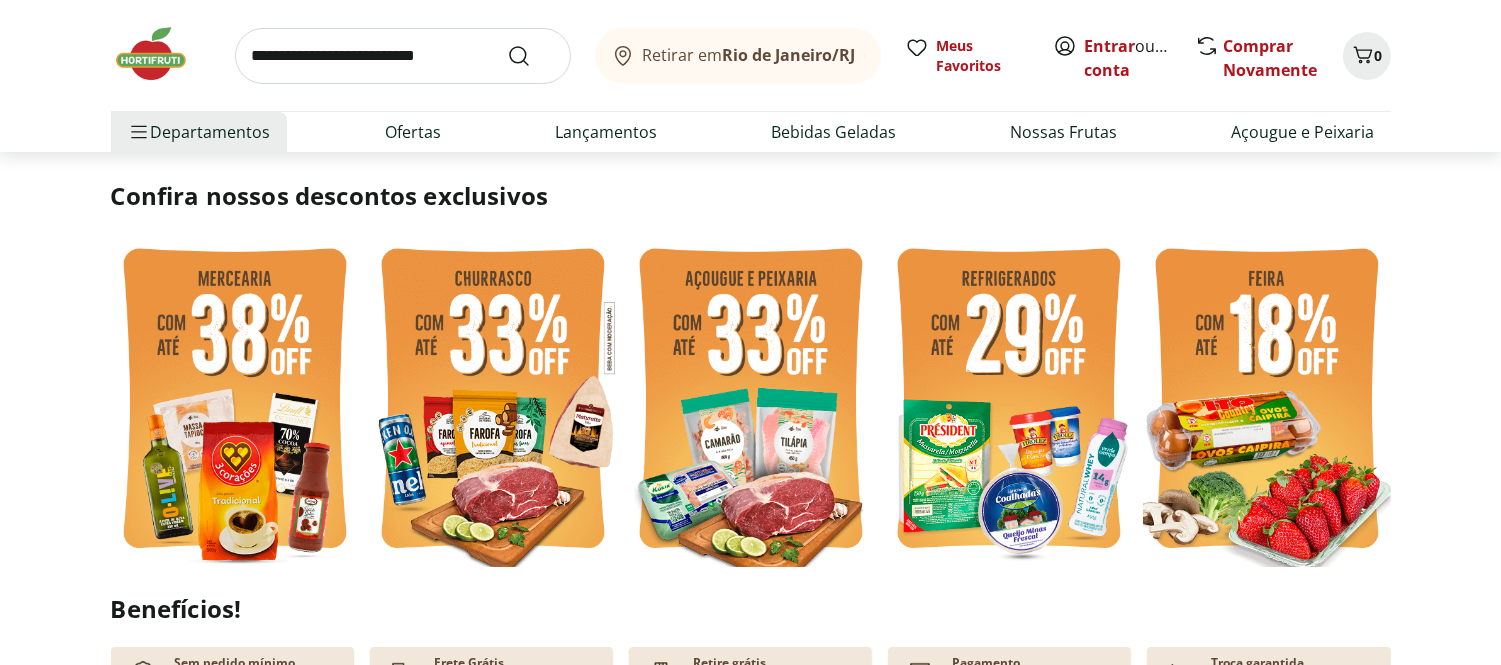 click at bounding box center [235, 401] 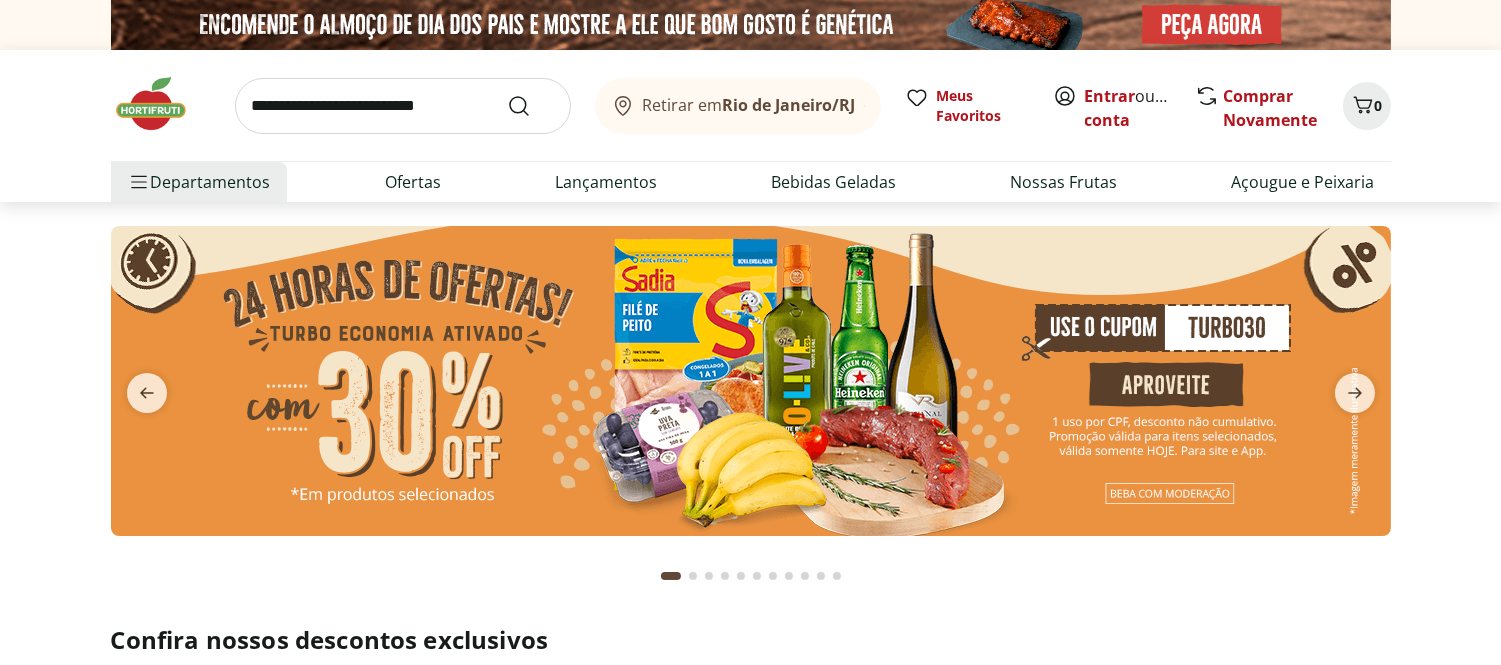 select on "**********" 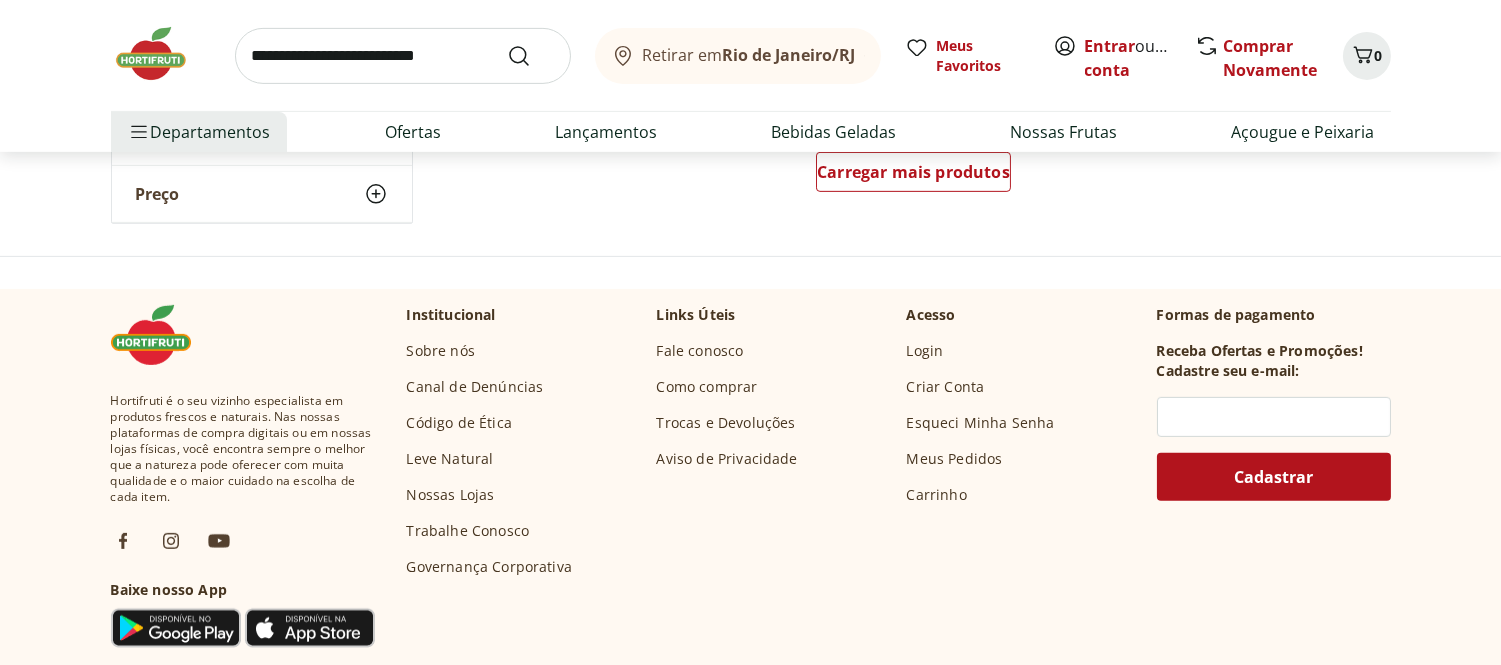 scroll, scrollTop: 1333, scrollLeft: 0, axis: vertical 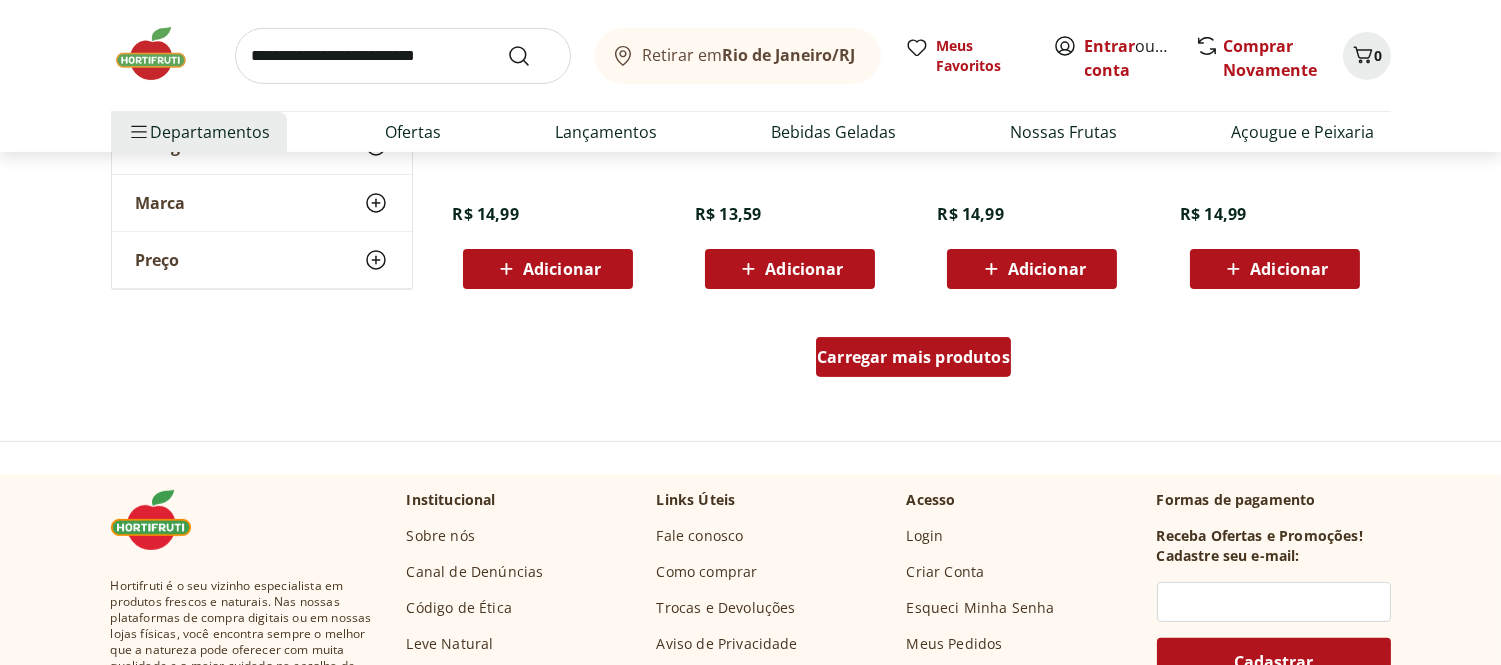 click on "Carregar mais produtos" at bounding box center [913, 361] 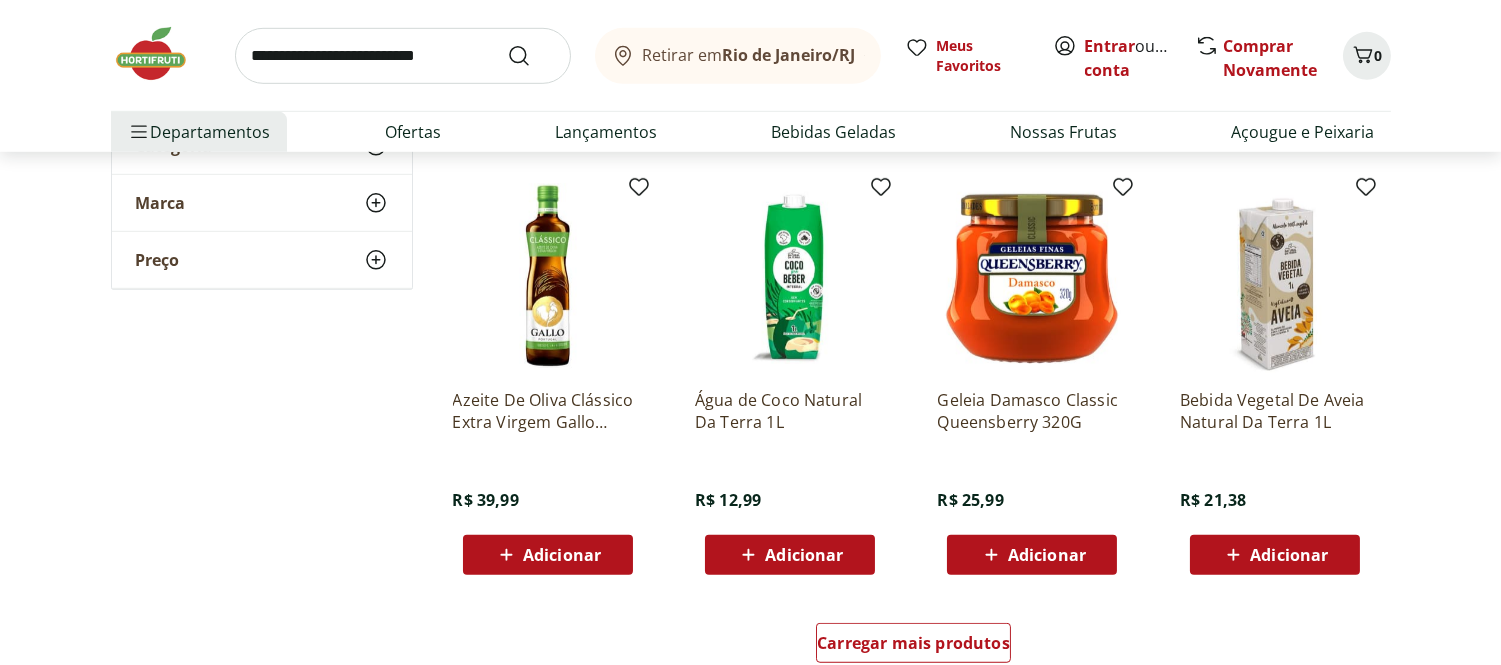 scroll, scrollTop: 2666, scrollLeft: 0, axis: vertical 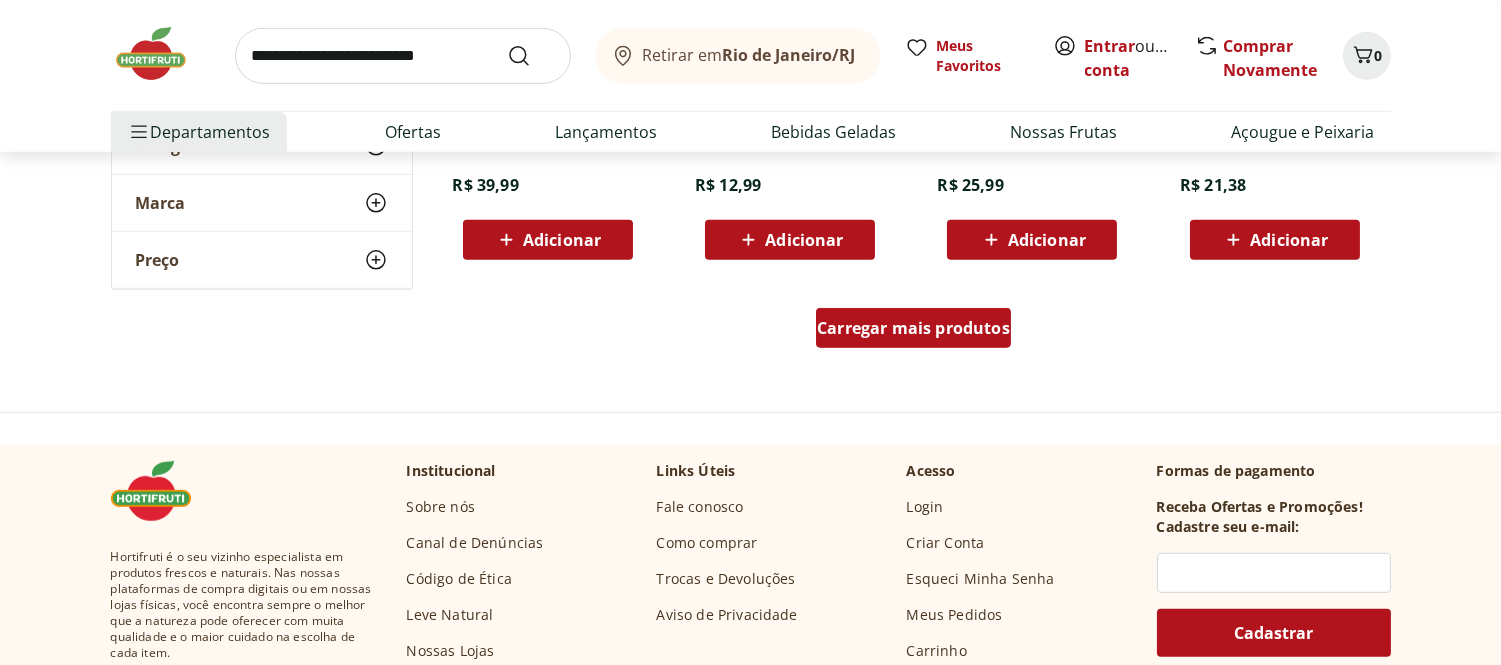 click on "Carregar mais produtos" at bounding box center (913, 328) 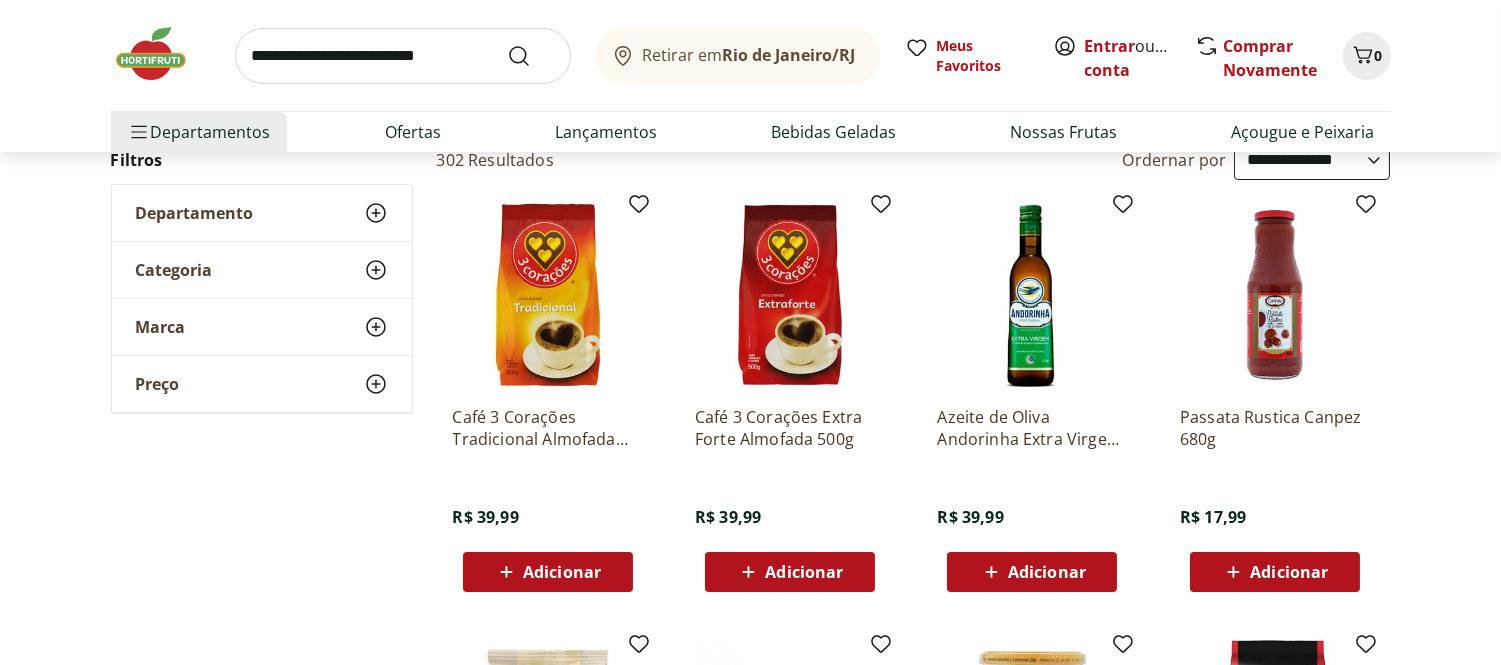 scroll, scrollTop: 111, scrollLeft: 0, axis: vertical 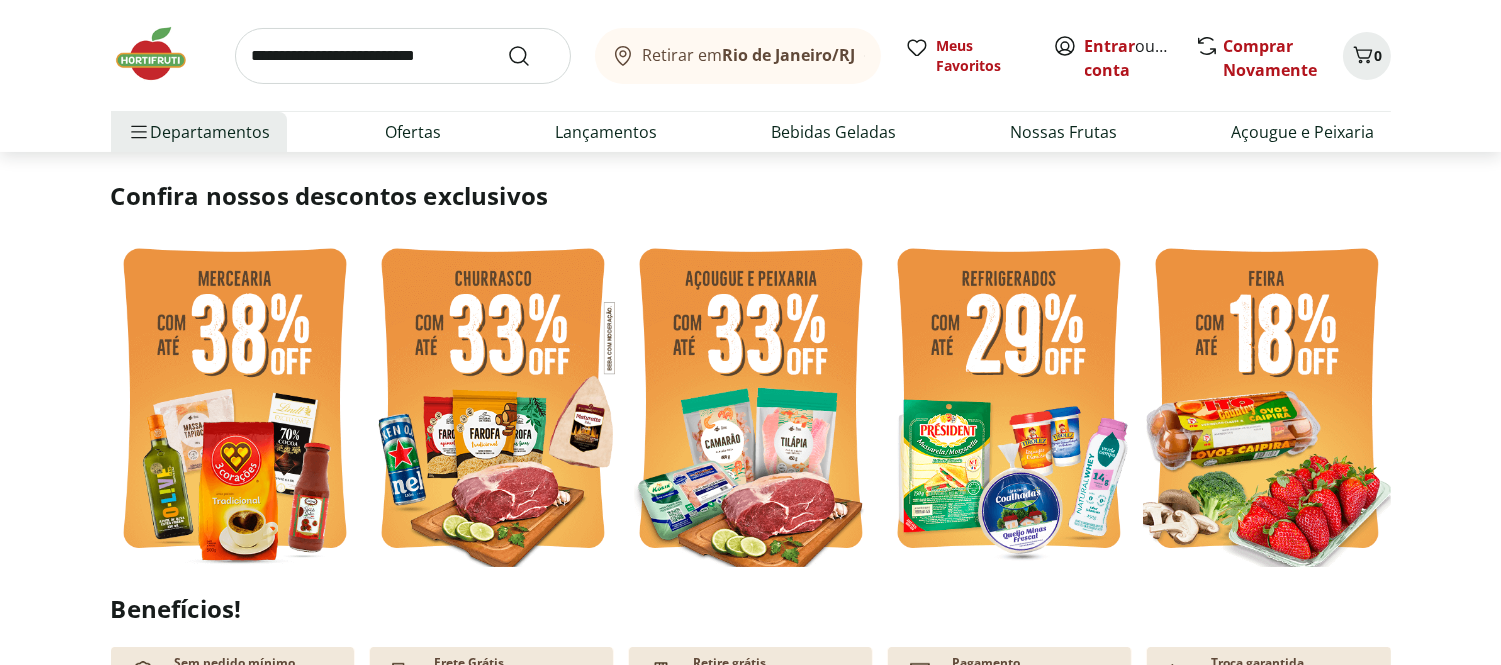 click at bounding box center [235, 401] 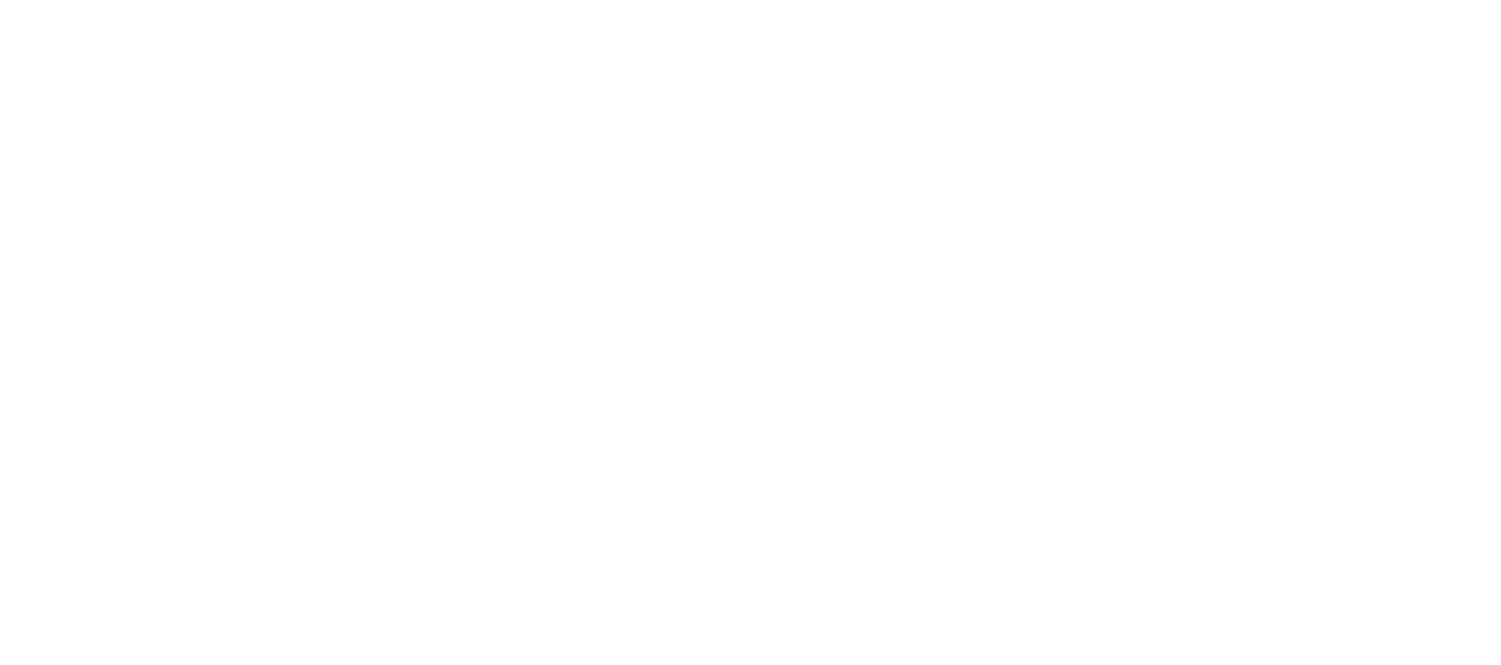 scroll, scrollTop: 0, scrollLeft: 0, axis: both 